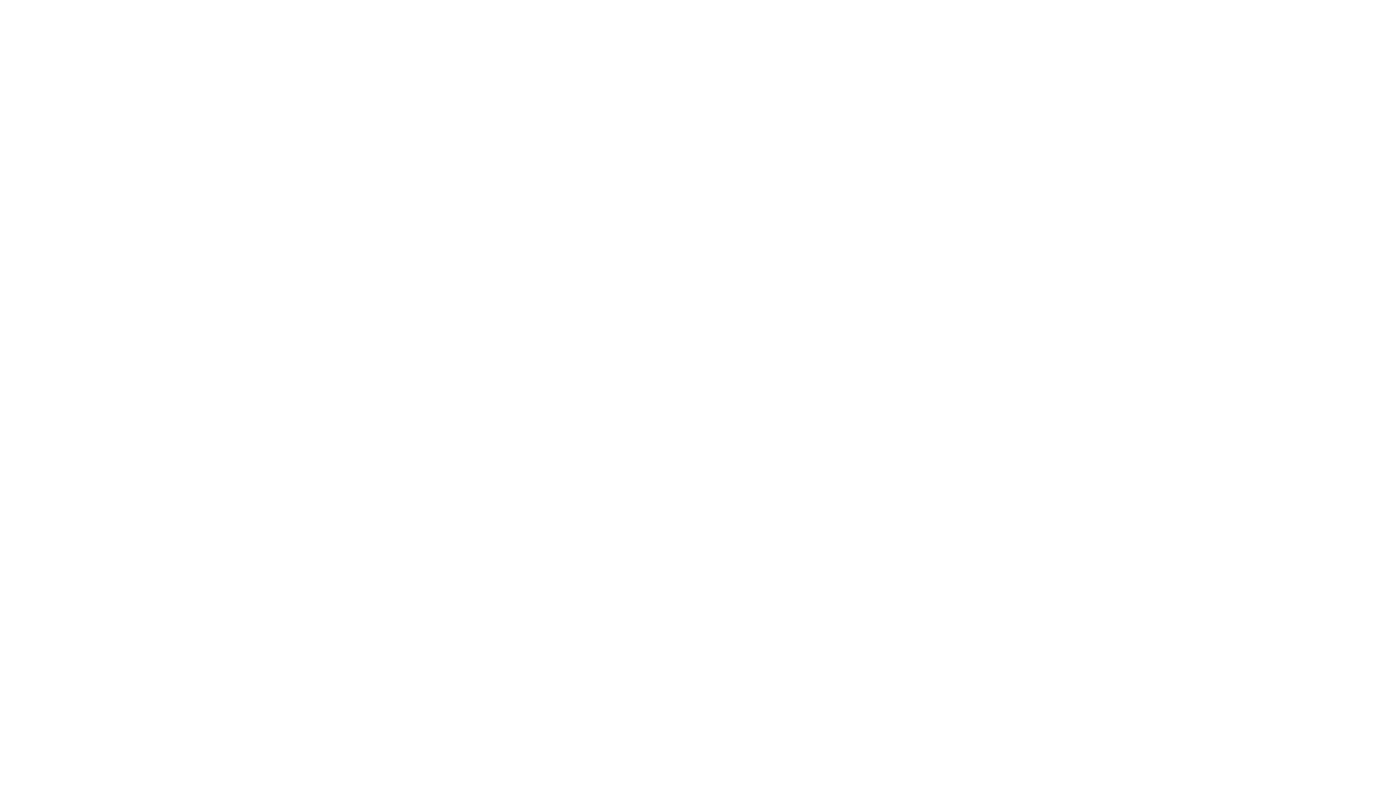 scroll, scrollTop: 0, scrollLeft: 0, axis: both 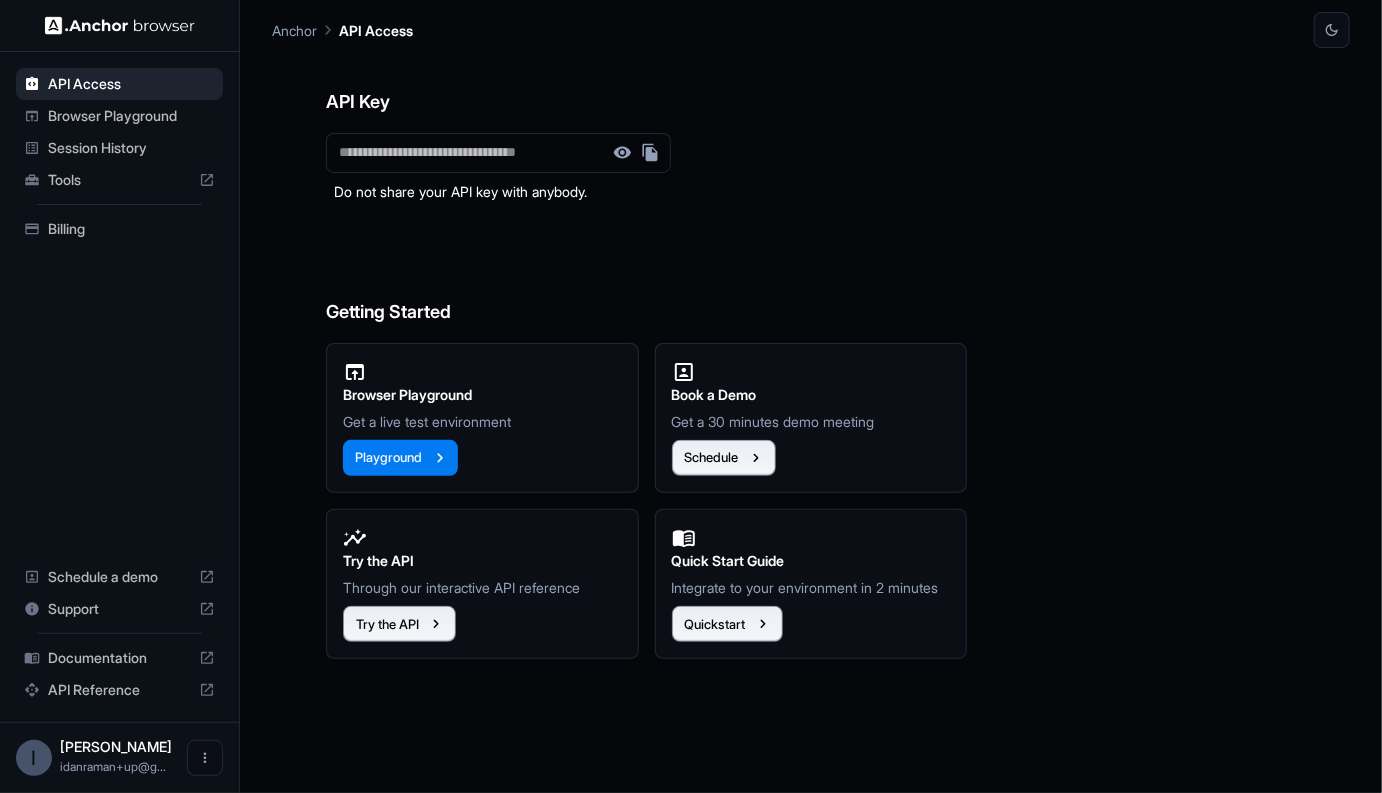 click on "Browser Playground" at bounding box center (131, 116) 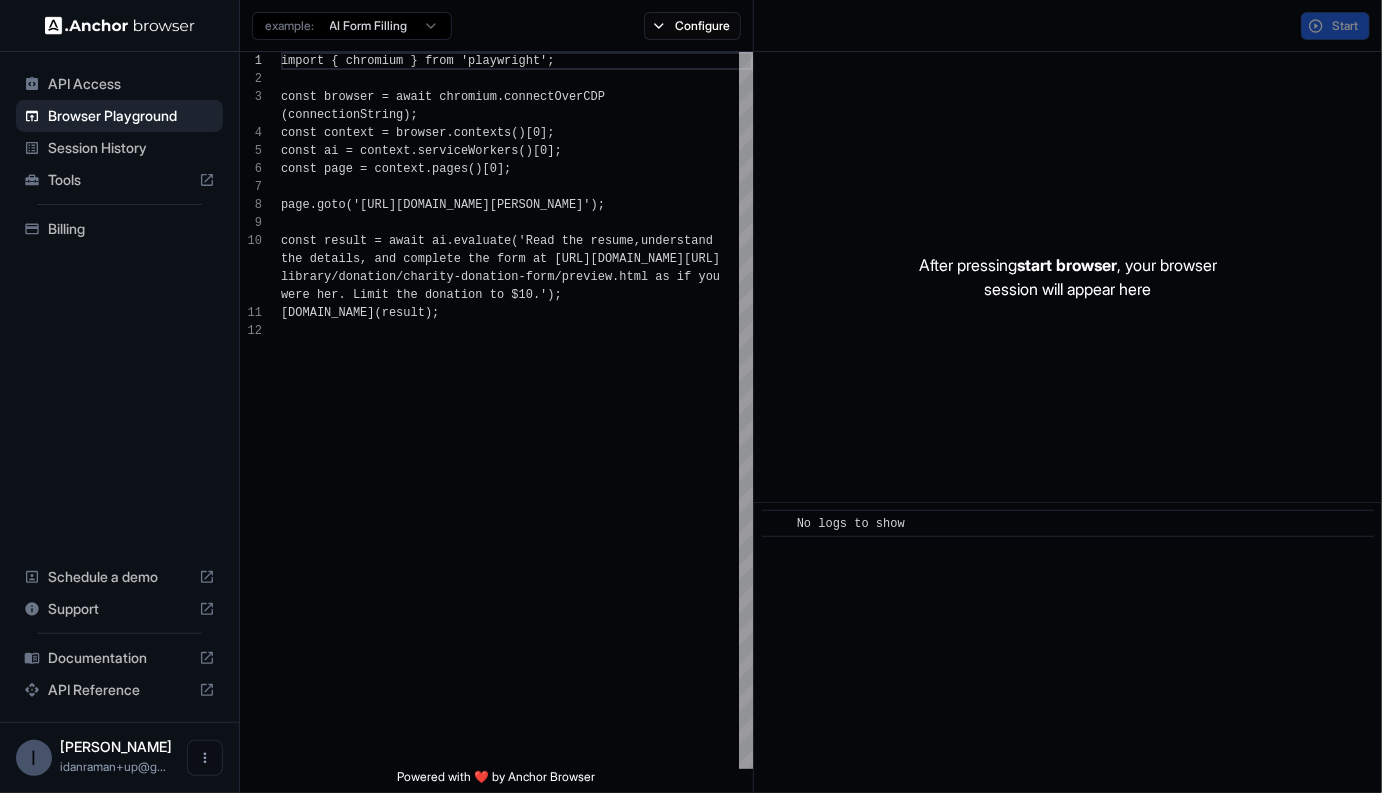 scroll, scrollTop: 162, scrollLeft: 0, axis: vertical 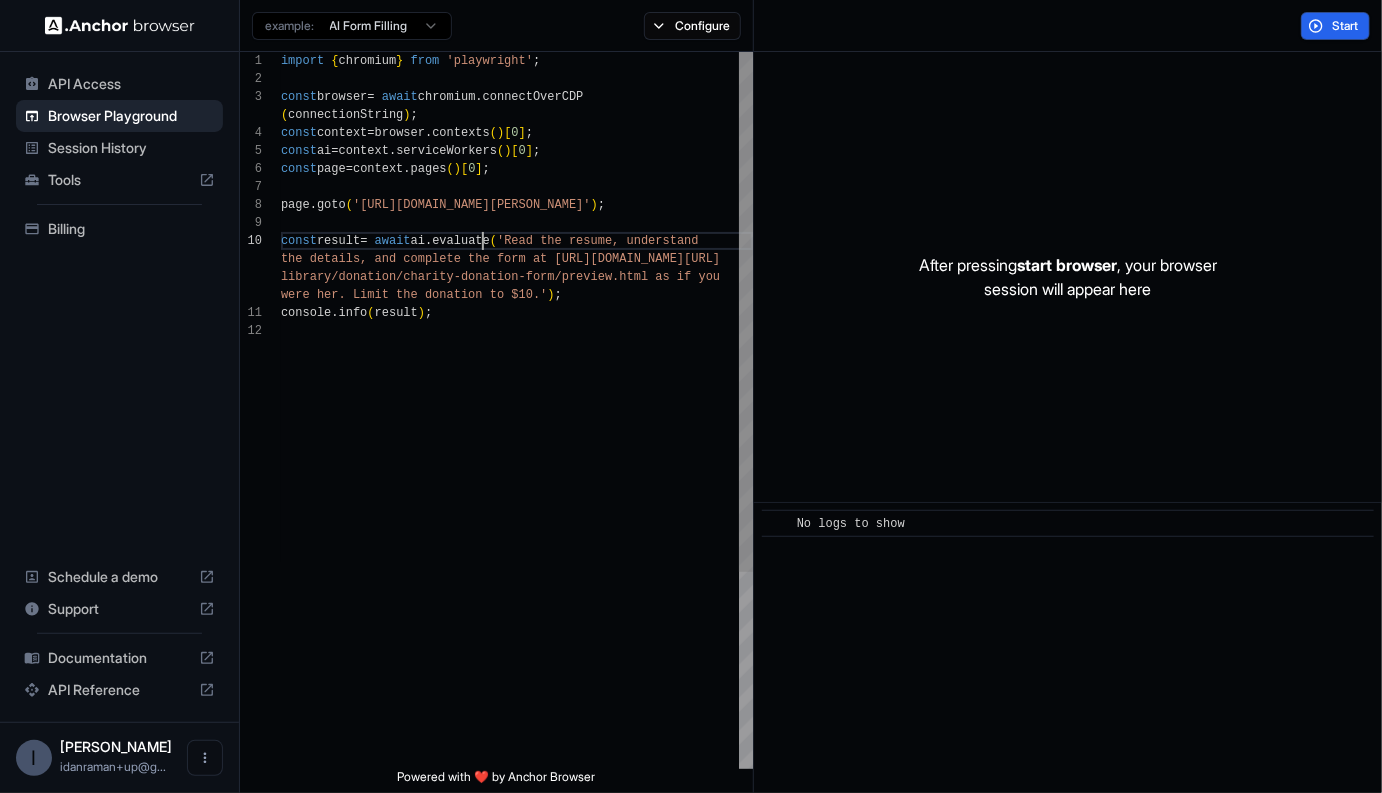 click on "import   {  chromium  }   from   'playwright' ; const  browser  =   await  chromium . connectOverCDP ( connectionString ) ; const  context  =  browser . contexts ( ) [ 0 ] ; const  ai  =  context . serviceWorkers ( ) [ 0 ] ; const  page  =  context . pages ( ) [ 0 ] ; page . goto ( '[URL][DOMAIN_NAME][PERSON_NAME]' ) ; const  result  =   await  ai . evaluate ( 'Read the resume, understand  the details, and complete the form at [URL] [DOMAIN_NAME][URL] library/donation/charity-donation-form/preview.htm l as if you  were her. Limit the donation to $10.' ) ; console . info ( result ) ;" at bounding box center (517, 545) 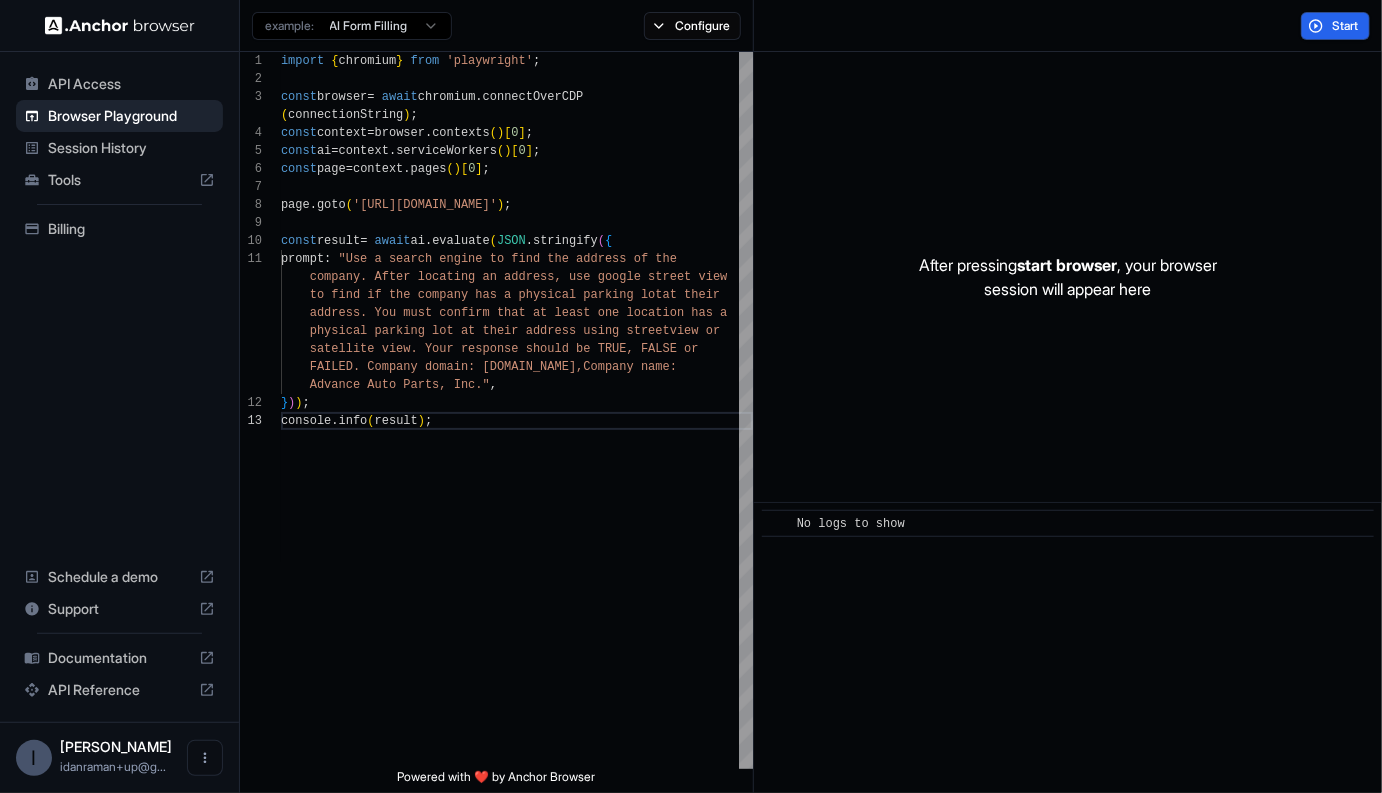 click on "After pressing  start browser , your browser session will appear here" at bounding box center [1068, 277] 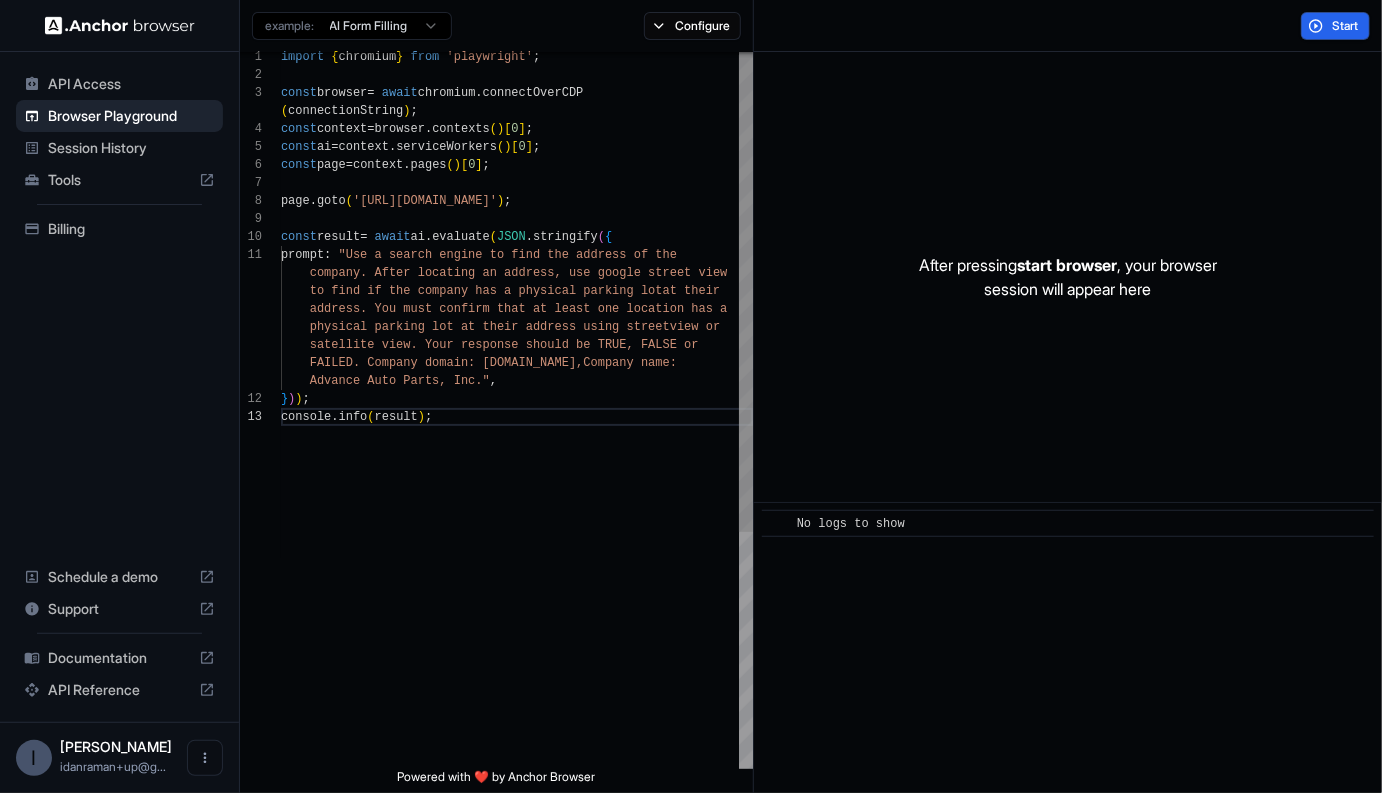 click on "import   {  chromium  }   from   'playwright' ; const  browser  =   await  chromium . connectOverCDP ( connectionString ) ; const  context  =  browser . contexts ( ) [ 0 ] ; const  ai  =  context . serviceWorkers ( ) [ 0 ] ; const  page  =  context . pages ( ) [ 0 ] ; page . goto ( '[URL][DOMAIN_NAME]' ) ; const  result  =   await  ai . evaluate ( JSON . stringify ( {     prompt :   "Use a search engine to find the address of the       company. After locating an address, use google str eet view       to find if the company has a physical parking lot  at their       address. You must confirm that at least one locati on has a       physical parking lot at their address using street  view or       satellite view. Your response should be TRUE, FALS E or       FAILED. Company domain: [DOMAIN_NAME],Compa ny name:       Advance Auto Parts, Inc." , } ) ) ; console . info ( result )" at bounding box center (517, 586) 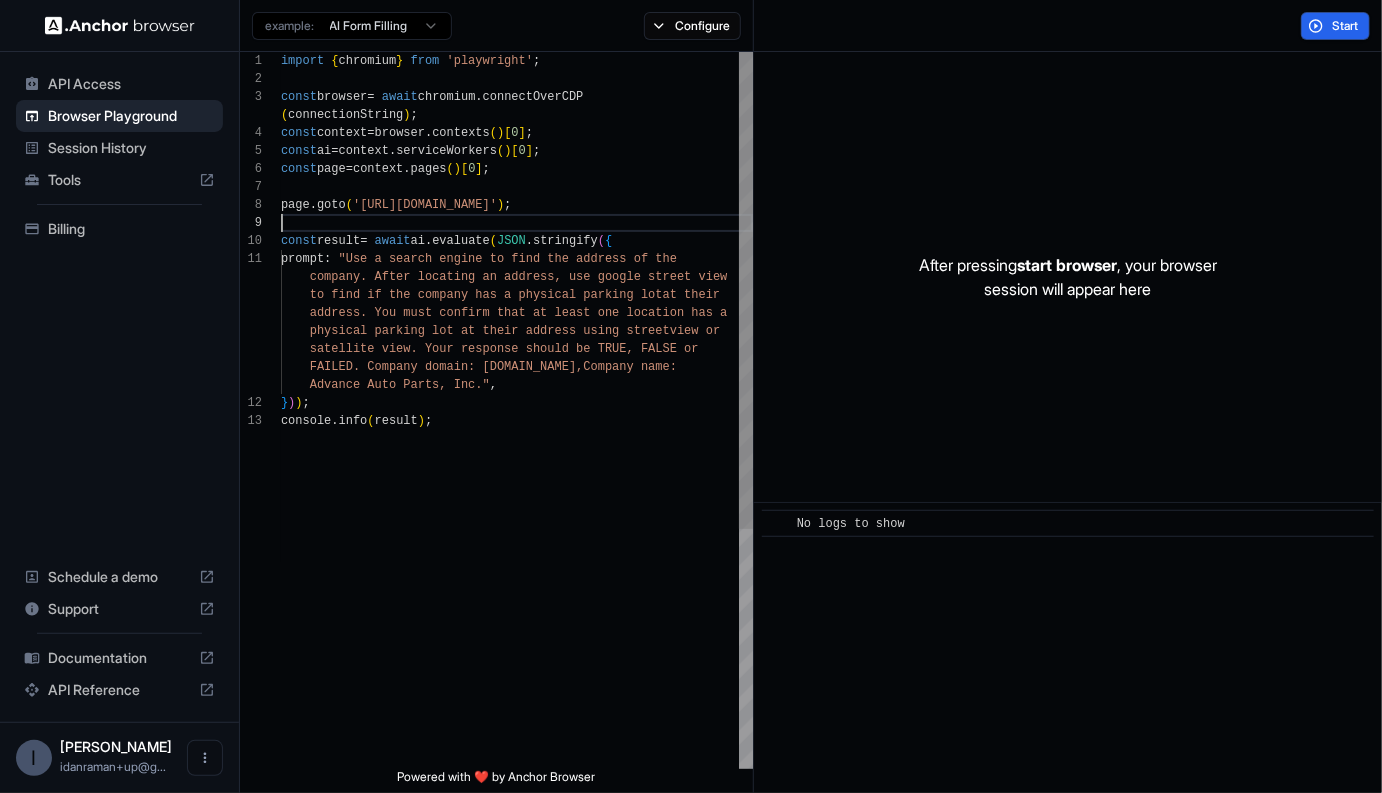scroll, scrollTop: 144, scrollLeft: 0, axis: vertical 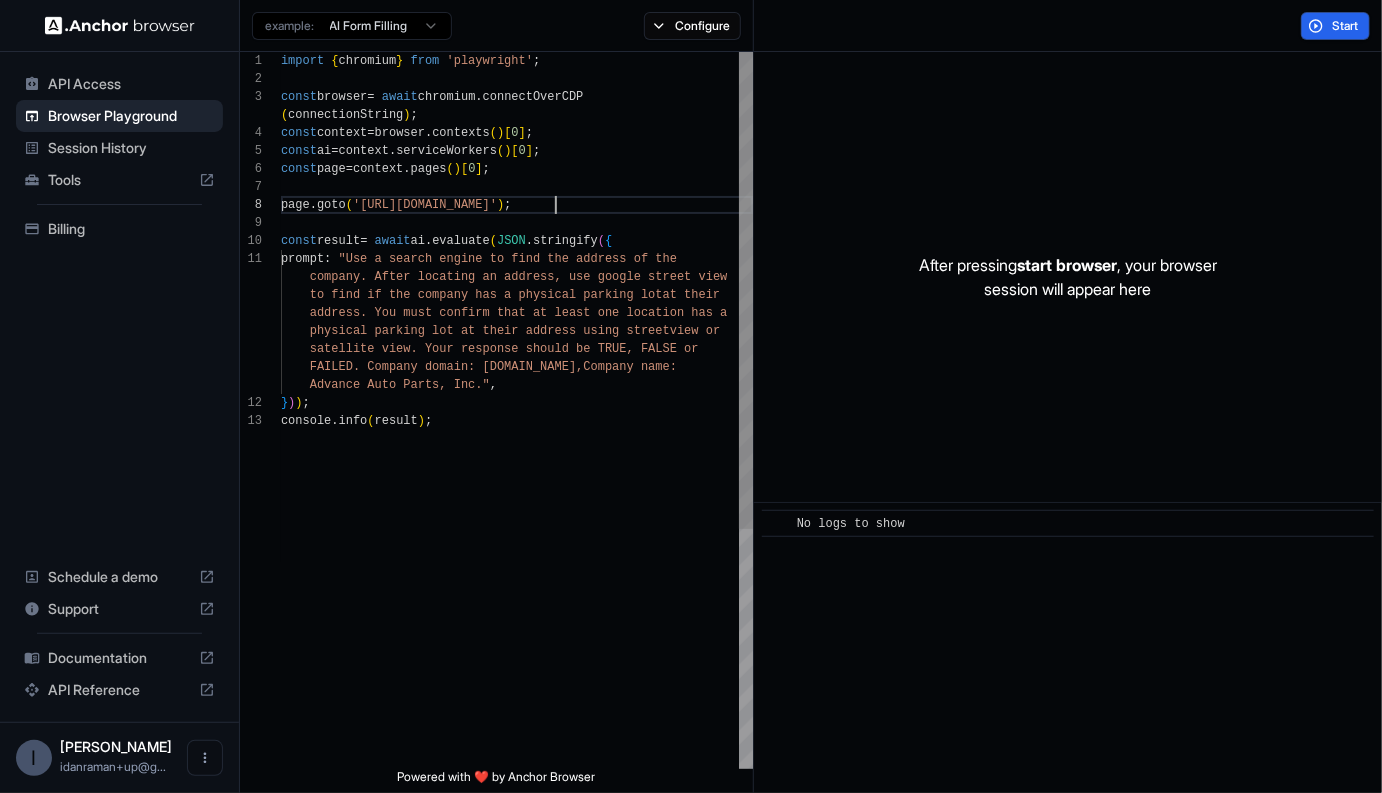click on "import   {  chromium  }   from   'playwright' ; const  browser  =   await  chromium . connectOverCDP ( connectionString ) ; const  context  =  browser . contexts ( ) [ 0 ] ; const  ai  =  context . serviceWorkers ( ) [ 0 ] ; const  page  =  context . pages ( ) [ 0 ] ; page . goto ( '[URL][DOMAIN_NAME]' ) ; const  result  =   await  ai . evaluate ( JSON . stringify ( {     prompt :   "Use a search engine to find the address of the       company. After locating an address, use google str eet view       to find if the company has a physical parking lot  at their       address. You must confirm that at least one locati on has a       physical parking lot at their address using street  view or       satellite view. Your response should be TRUE, FALS E or       FAILED. Company domain: [DOMAIN_NAME],Compa ny name:       Advance Auto Parts, Inc." , } ) ) ; console . info ( result )" at bounding box center (517, 590) 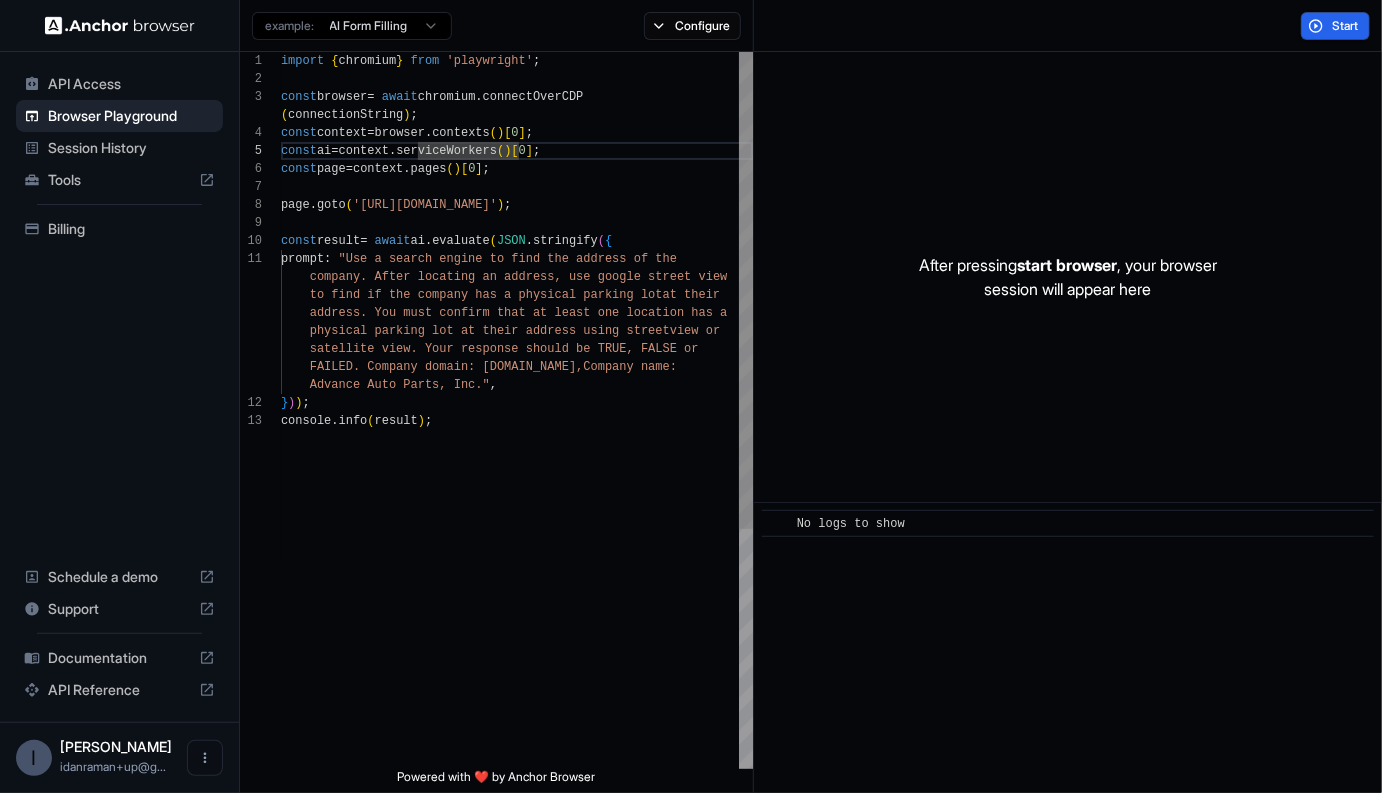 scroll, scrollTop: 144, scrollLeft: 0, axis: vertical 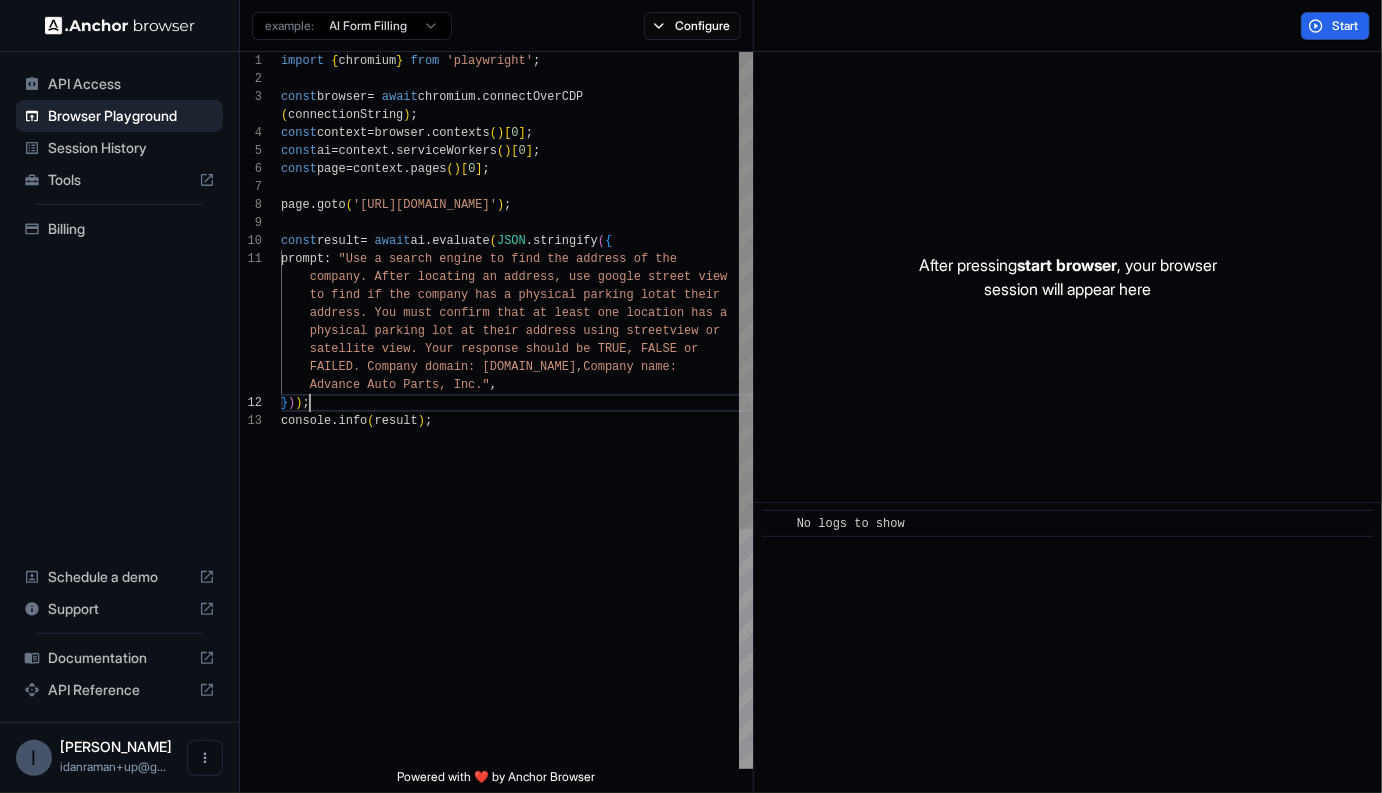 click on "import   {  chromium  }   from   'playwright' ; const  browser  =   await  chromium . connectOverCDP ( connectionString ) ; const  context  =  browser . contexts ( ) [ 0 ] ; const  ai  =  context . serviceWorkers ( ) [ 0 ] ; const  page  =  context . pages ( ) [ 0 ] ; page . goto ( '[URL][DOMAIN_NAME]' ) ; const  result  =   await  ai . evaluate ( JSON . stringify ( {     prompt :   "Use a search engine to find the address of the       company. After locating an address, use google str eet view       to find if the company has a physical parking lot  at their       address. You must confirm that at least one locati on has a       physical parking lot at their address using street  view or       satellite view. Your response should be TRUE, FALS E or       FAILED. Company domain: [DOMAIN_NAME],Compa ny name:       Advance Auto Parts, Inc." , } ) ) ; console . info ( result )" at bounding box center [517, 590] 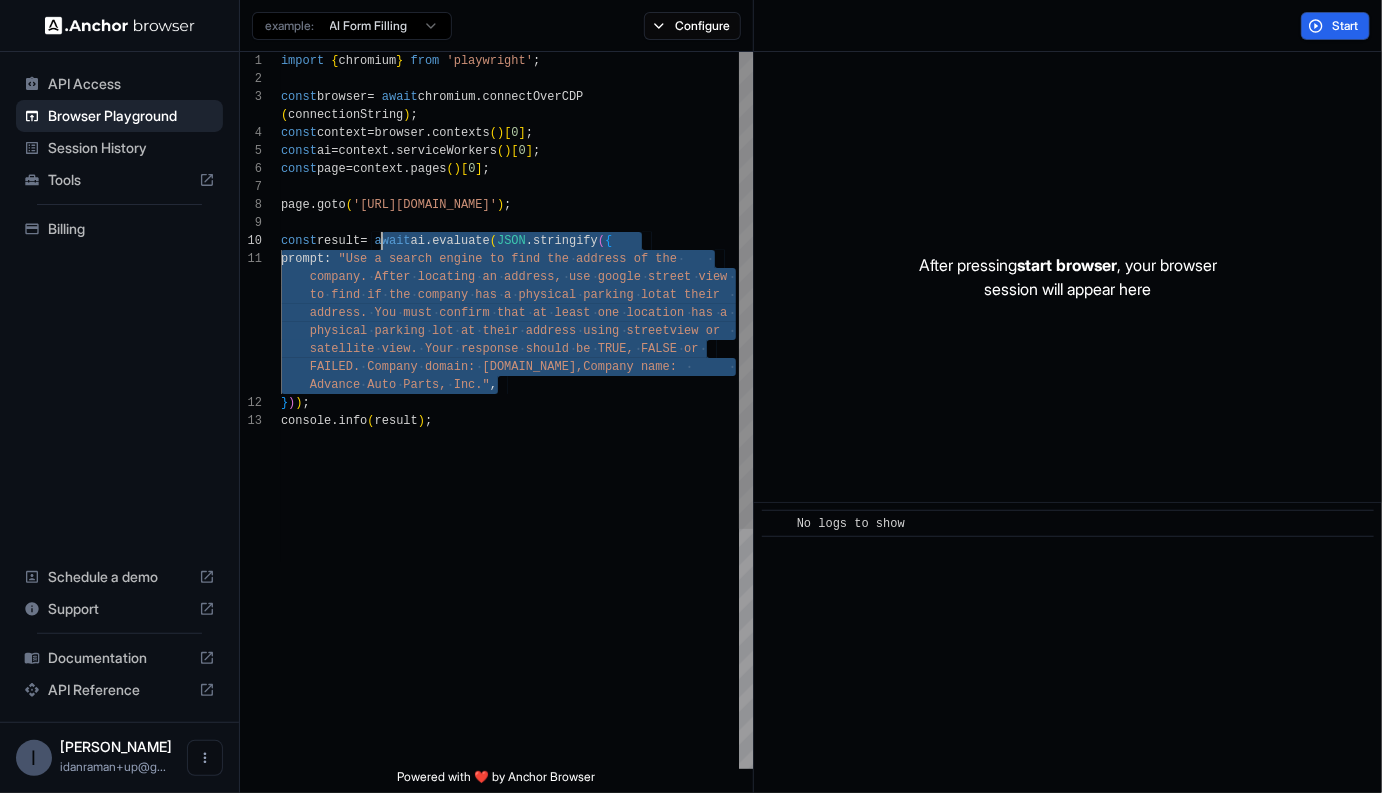 scroll, scrollTop: 18, scrollLeft: 0, axis: vertical 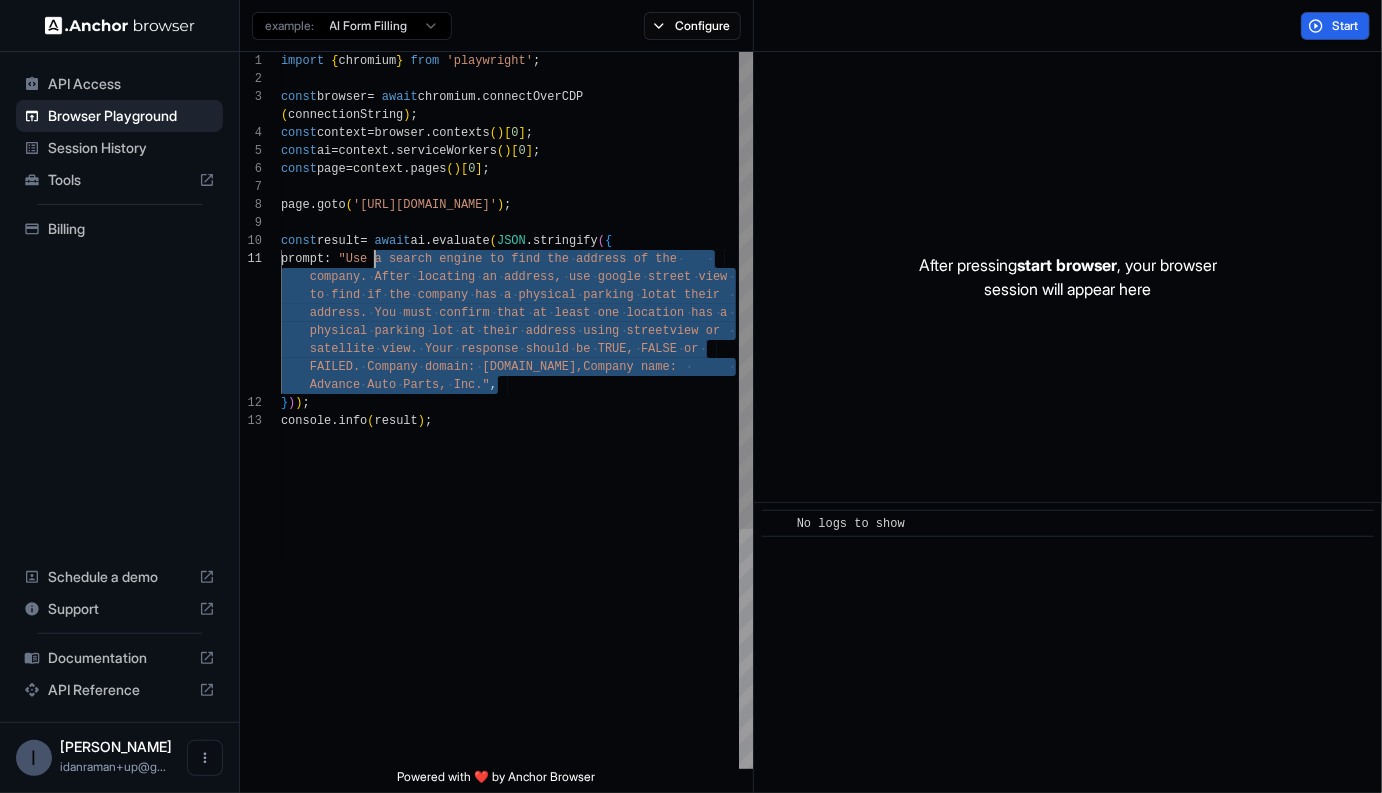 drag, startPoint x: 526, startPoint y: 383, endPoint x: 377, endPoint y: 258, distance: 194.48907 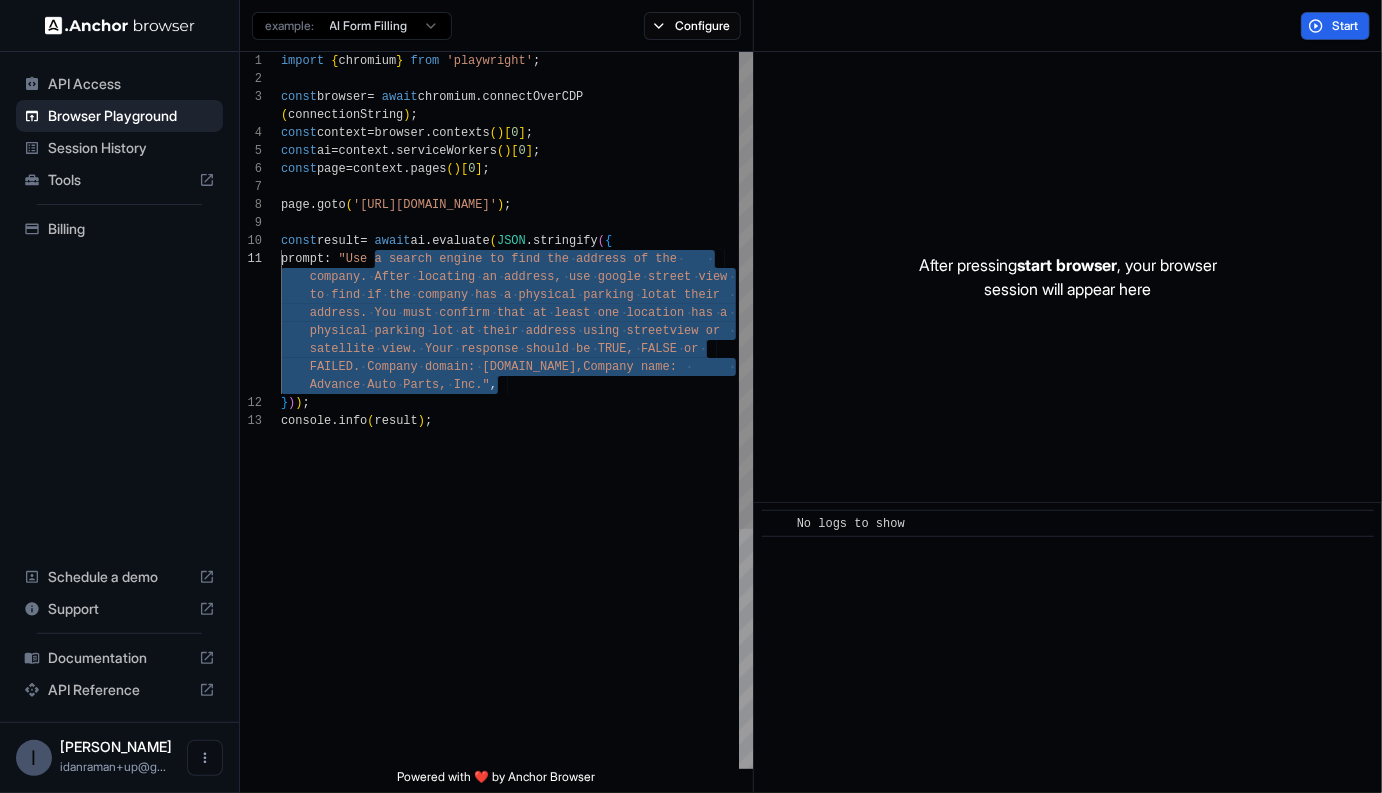 click on "import   {  chromium  }   from   'playwright' ; const  browser  =   await  chromium . connectOverCDP ( connectionString ) ; const  context  =  browser . contexts ( ) [ 0 ] ; const  ai  =  context . serviceWorkers ( ) [ 0 ] ; const  page  =  context . pages ( ) [ 0 ] ; page . goto ( '[URL][DOMAIN_NAME]' ) ; const  result  =   await  ai . evaluate ( JSON . stringify ( {     prompt :   "Use a search engine to find the address of the       company. After locating an address, use google str eet view       to find if the company has a physical parking lot  at their       address. You must confirm that at least one locati on has a       physical parking lot at their address using street  view or       satellite view. Your response should be TRUE, FALS E or       FAILED. Company domain: [DOMAIN_NAME],Compa ny name:       Advance Auto Parts, Inc." , } ) ) ; console . info ( result )" at bounding box center [517, 590] 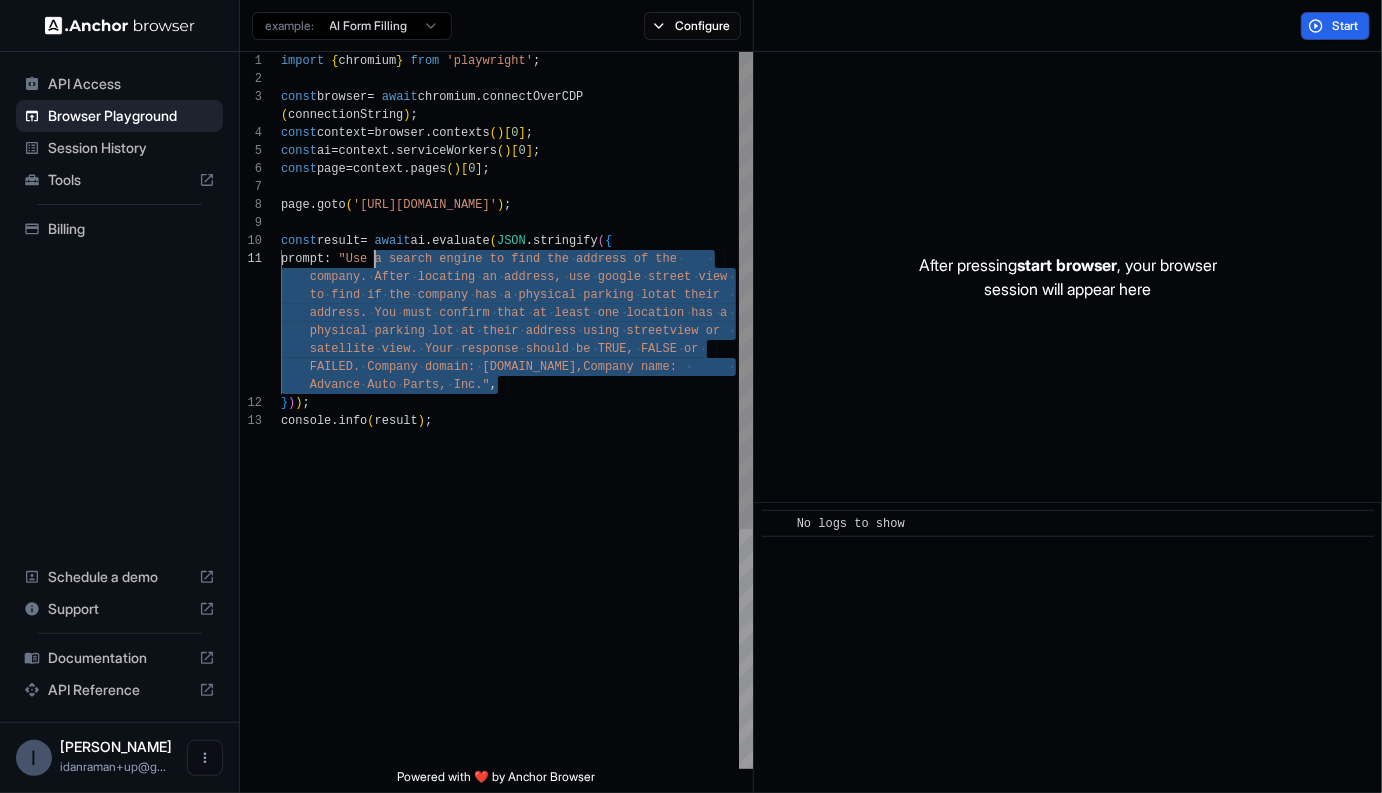 click on "import   {  chromium  }   from   'playwright' ; const  browser  =   await  chromium . connectOverCDP ( connectionString ) ; const  context  =  browser . contexts ( ) [ 0 ] ; const  ai  =  context . serviceWorkers ( ) [ 0 ] ; const  page  =  context . pages ( ) [ 0 ] ; page . goto ( '[URL][DOMAIN_NAME]' ) ; const  result  =   await  ai . evaluate ( JSON . stringify ( {     prompt :   "Use a search engine to find the address of the       company. After locating an address, use google str eet view       to find if the company has a physical parking lot  at their       address. You must confirm that at least one locati on has a       physical parking lot at their address using street  view or       satellite view. Your response should be TRUE, FALS E or       FAILED. Company domain: [DOMAIN_NAME],Compa ny name:       Advance Auto Parts, Inc." , } ) ) ; console . info ( result )" at bounding box center (517, 590) 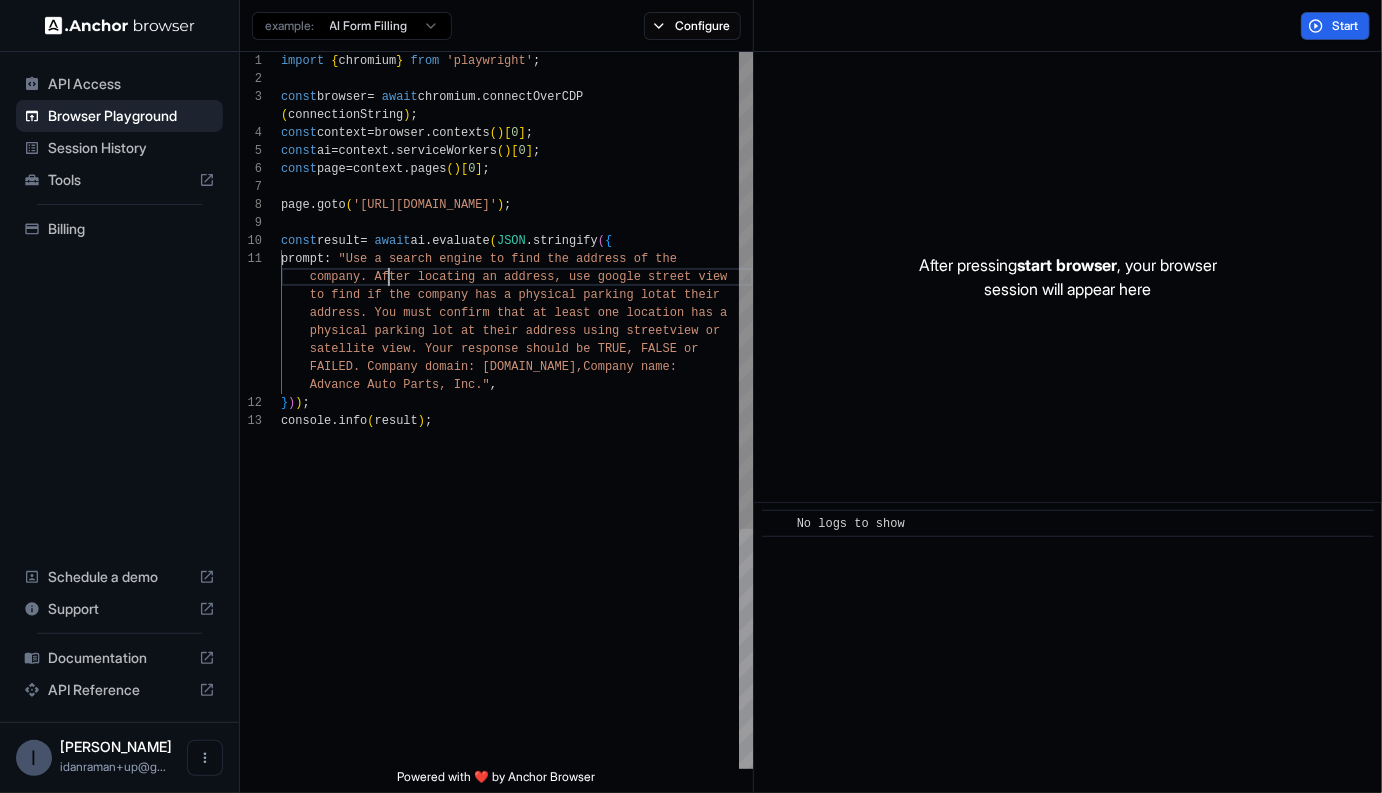scroll, scrollTop: 36, scrollLeft: 0, axis: vertical 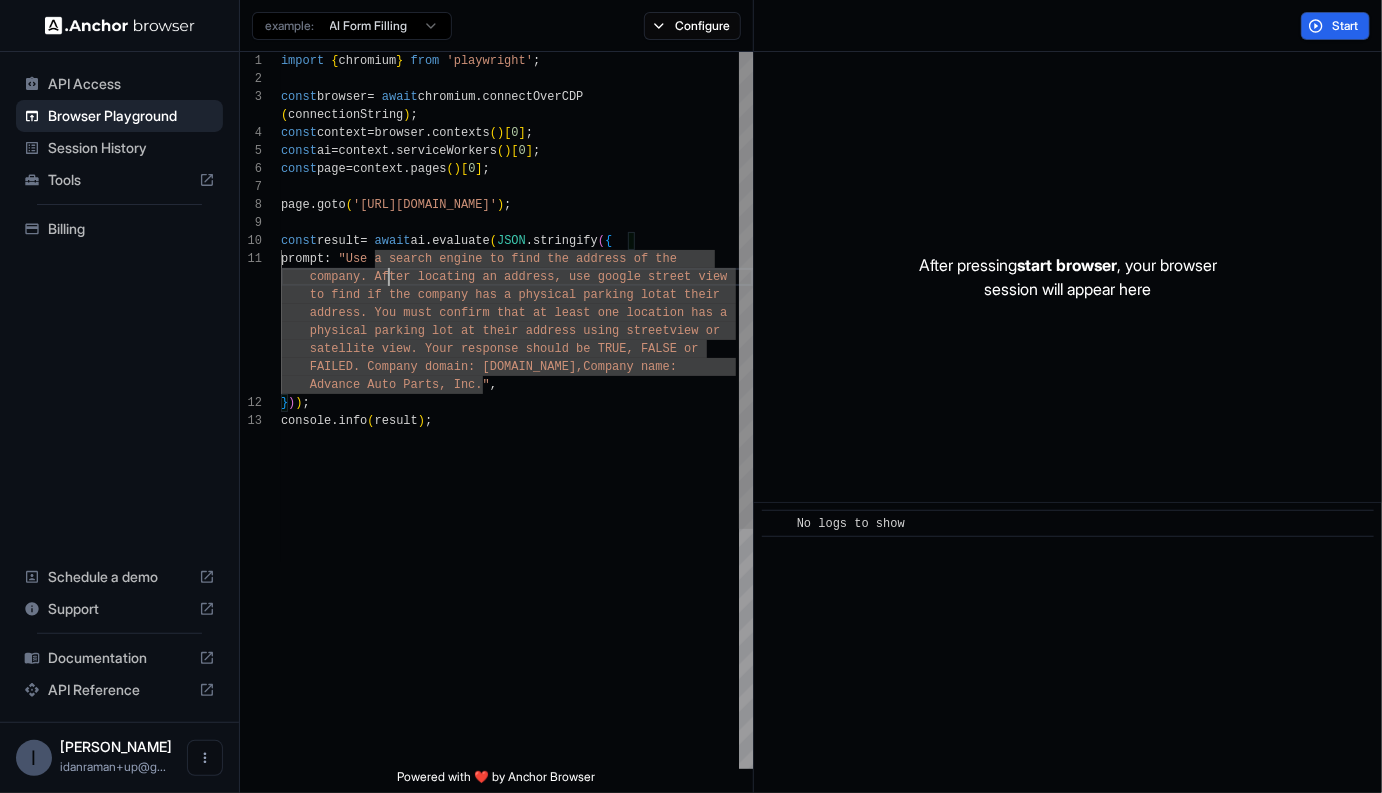 click on "import   {  chromium  }   from   'playwright' ; const  browser  =   await  chromium . connectOverCDP ( connectionString ) ; const  context  =  browser . contexts ( ) [ 0 ] ; const  ai  =  context . serviceWorkers ( ) [ 0 ] ; const  page  =  context . pages ( ) [ 0 ] ; page . goto ( '[URL][DOMAIN_NAME]' ) ; const  result  =   await  ai . evaluate ( JSON . stringify ( {     prompt :   "Use a search engine to find the address of the       company. After locating an address, use google str eet view       to find if the company has a physical parking lot  at their       address. You must confirm that at least one locati on has a       physical parking lot at their address using street  view or       satellite view. Your response should be TRUE, FALS E or       FAILED. Company domain: [DOMAIN_NAME],Compa ny name:       Advance Auto Parts, Inc." , } ) ) ; console . info ( result )" at bounding box center [517, 590] 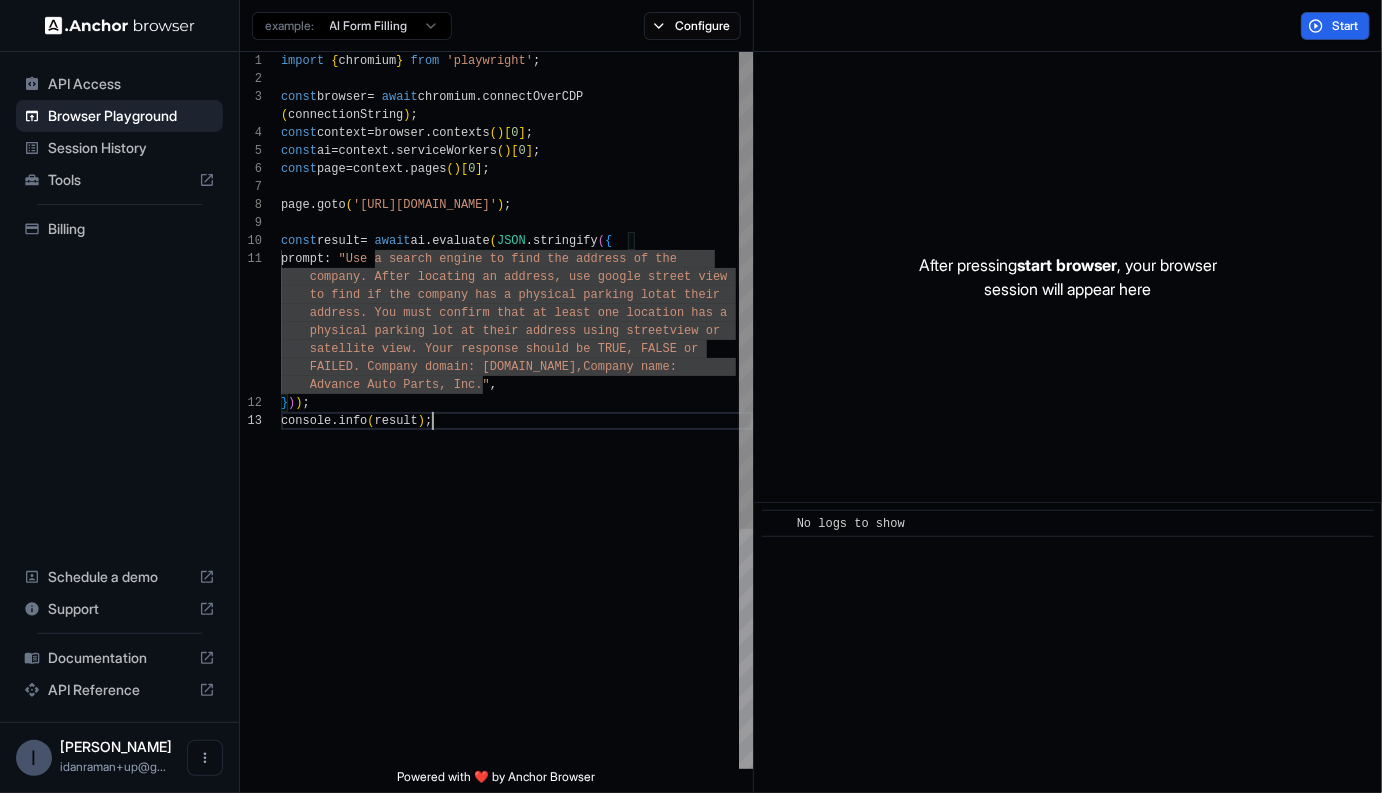 scroll, scrollTop: 0, scrollLeft: 0, axis: both 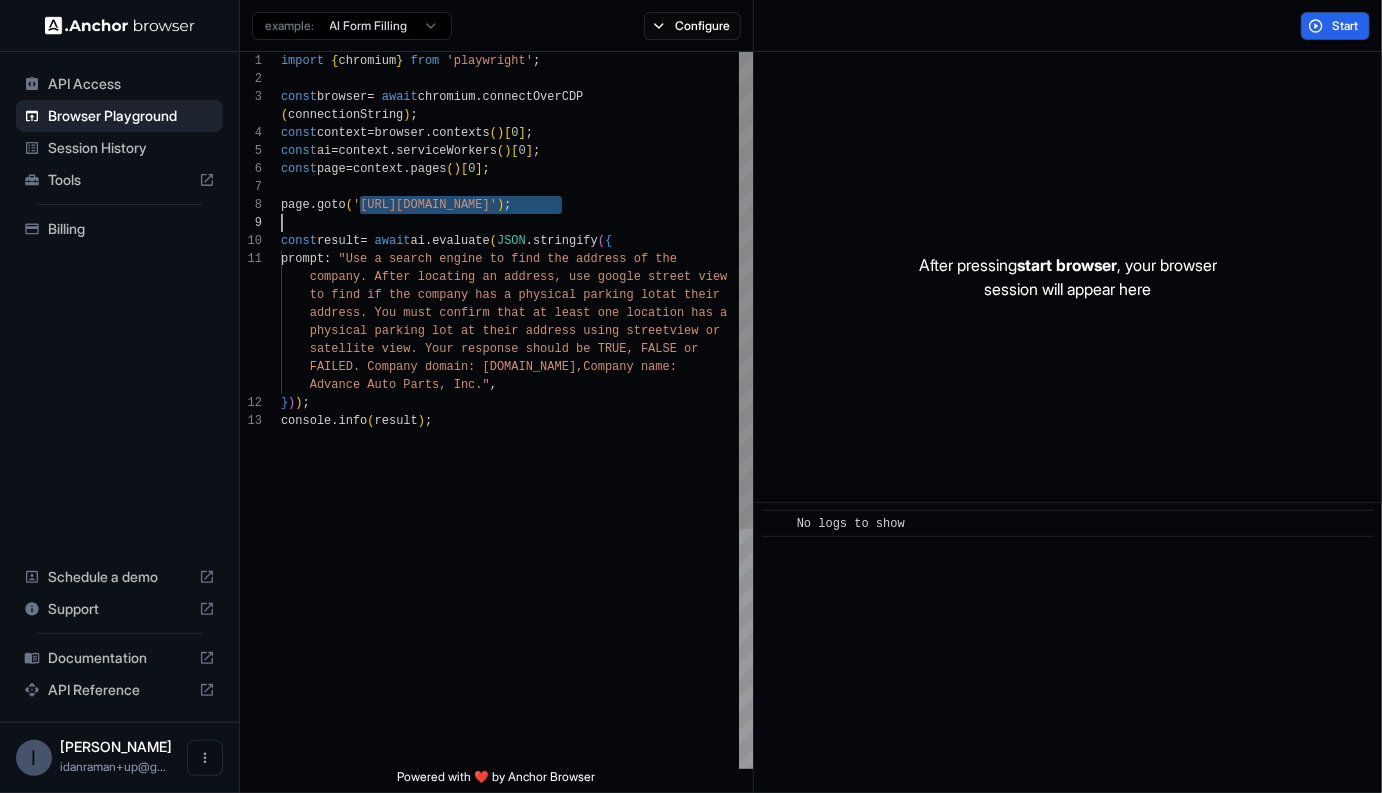 drag, startPoint x: 360, startPoint y: 207, endPoint x: 533, endPoint y: 217, distance: 173.28877 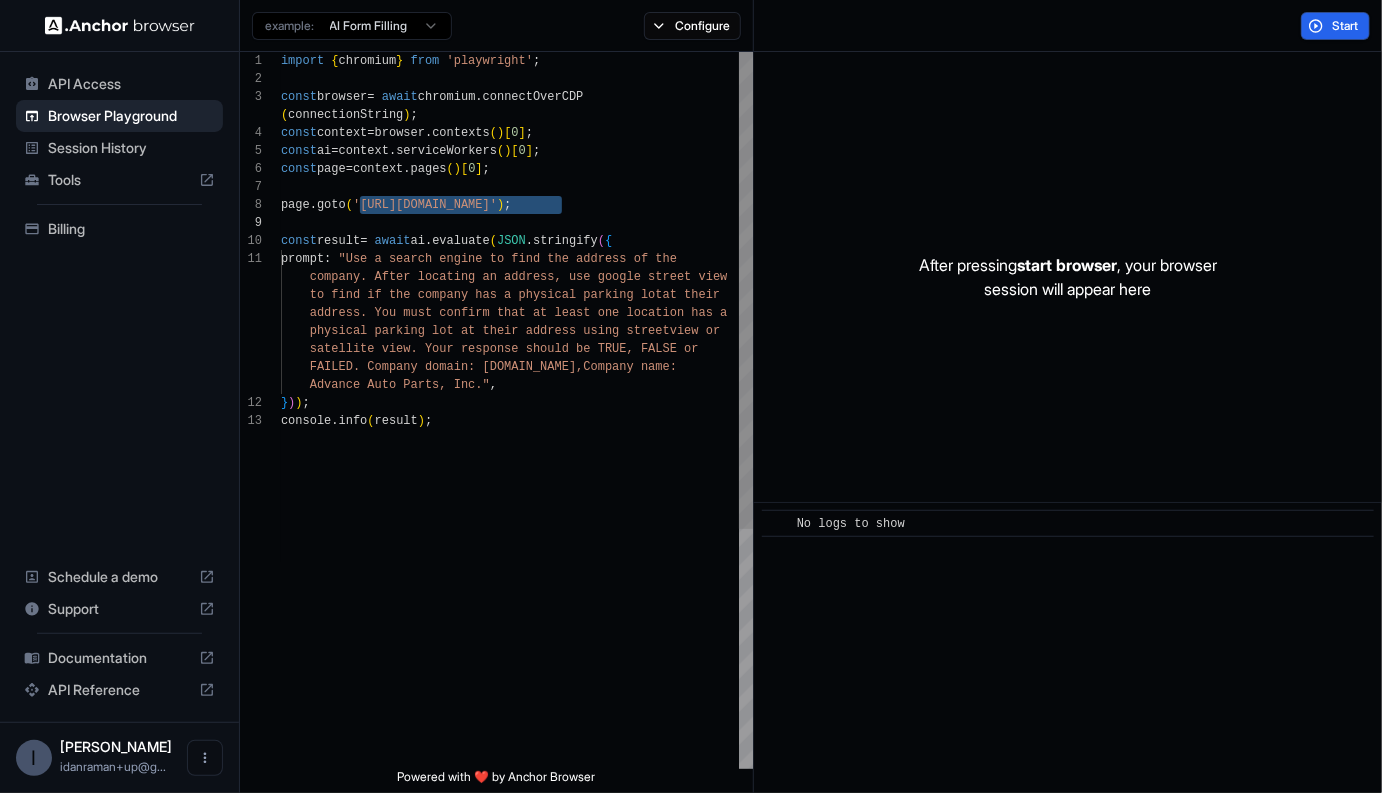 scroll, scrollTop: 90, scrollLeft: 0, axis: vertical 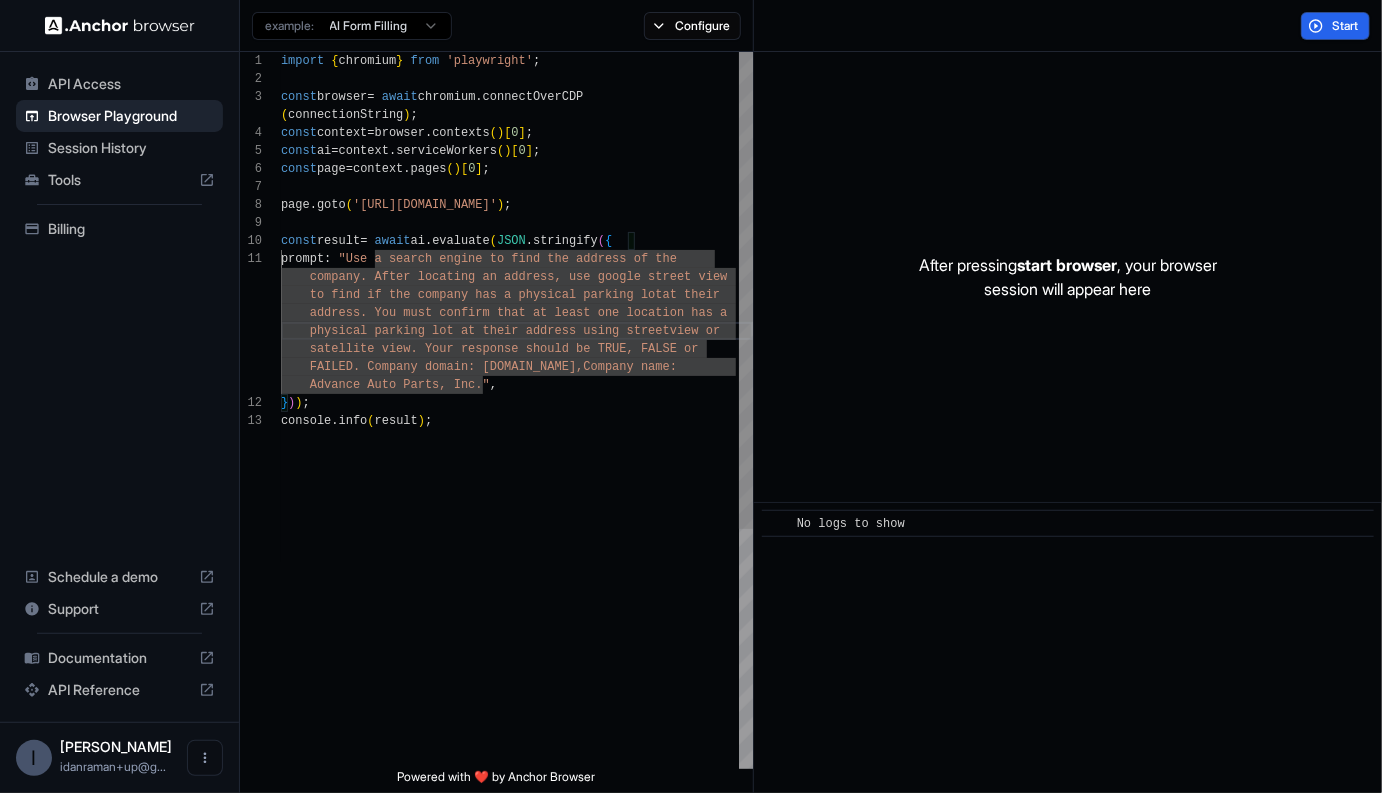 click on "import   {  chromium  }   from   'playwright' ; const  browser  =   await  chromium . connectOverCDP ( connectionString ) ; const  context  =  browser . contexts ( ) [ 0 ] ; const  ai  =  context . serviceWorkers ( ) [ 0 ] ; const  page  =  context . pages ( ) [ 0 ] ; page . goto ( '[URL][DOMAIN_NAME]' ) ; const  result  =   await  ai . evaluate ( JSON . stringify ( {     prompt :   "Use a search engine to find the address of the       company. After locating an address, use google str eet view       to find if the company has a physical parking lot  at their       address. You must confirm that at least one locati on has a       physical parking lot at their address using street  view or       satellite view. Your response should be TRUE, FALS E or       FAILED. Company domain: [DOMAIN_NAME],Compa ny name:       Advance Auto Parts, Inc." , } ) ) ; console . info ( result )" at bounding box center [517, 590] 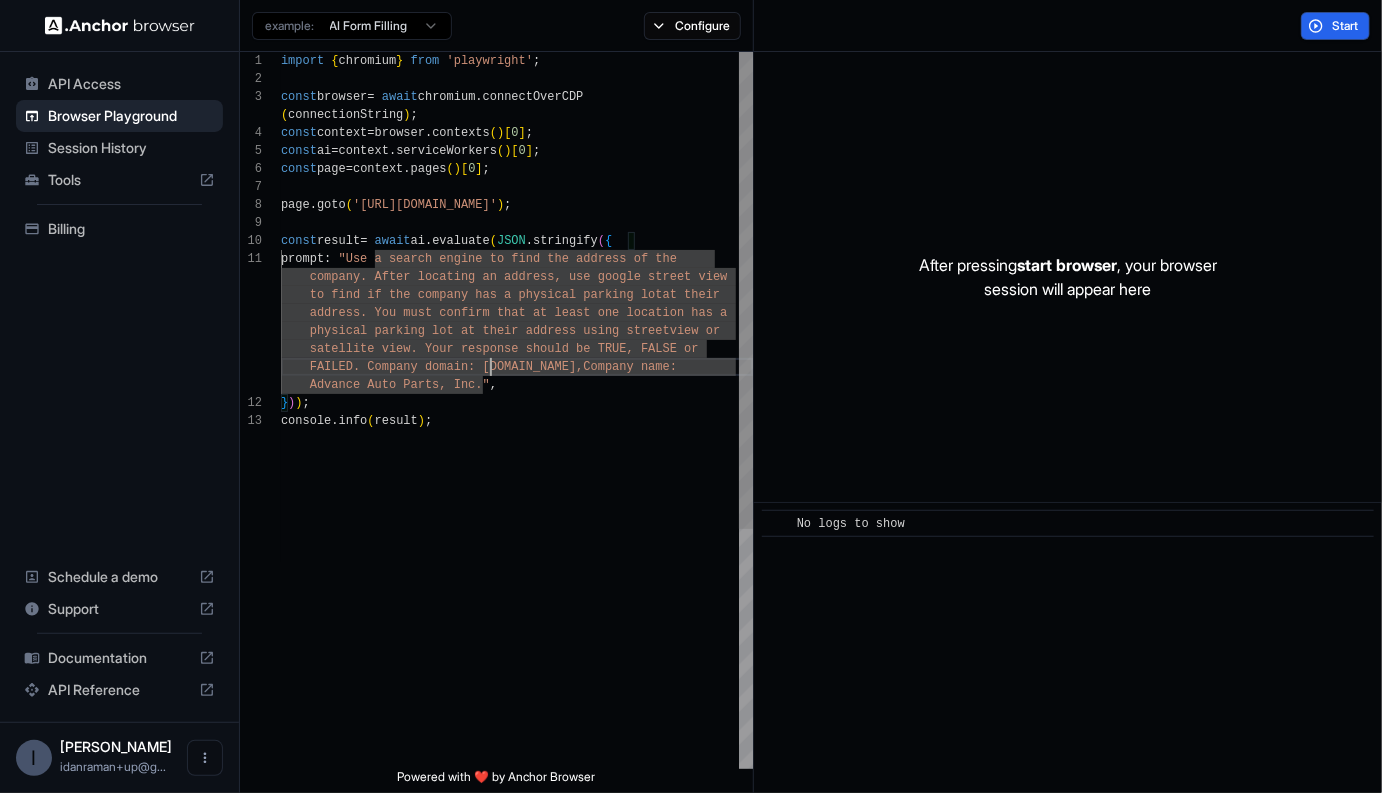 scroll, scrollTop: 0, scrollLeft: 0, axis: both 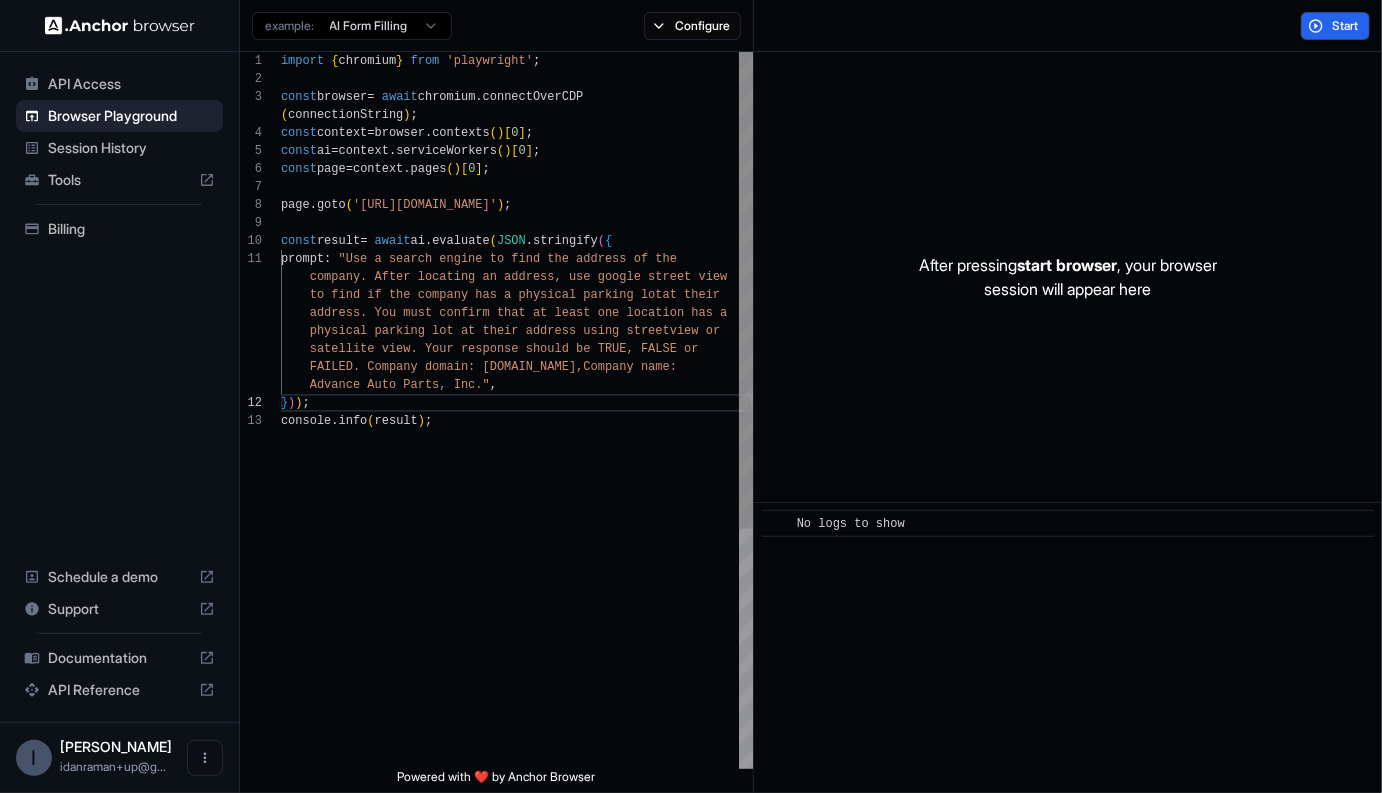 click on "import   {  chromium  }   from   'playwright' ; const  browser  =   await  chromium . connectOverCDP ( connectionString ) ; const  context  =  browser . contexts ( ) [ 0 ] ; const  ai  =  context . serviceWorkers ( ) [ 0 ] ; const  page  =  context . pages ( ) [ 0 ] ; page . goto ( '[URL][DOMAIN_NAME]' ) ; const  result  =   await  ai . evaluate ( JSON . stringify ( {     prompt :   "Use a search engine to find the address of the       company. After locating an address, use google str eet view       to find if the company has a physical parking lot  at their       address. You must confirm that at least one locati on has a       physical parking lot at their address using street  view or       satellite view. Your response should be TRUE, FALS E or       FAILED. Company domain: [DOMAIN_NAME],Compa ny name:       Advance Auto Parts, Inc." , } ) ) ; console . info ( result )" at bounding box center [517, 590] 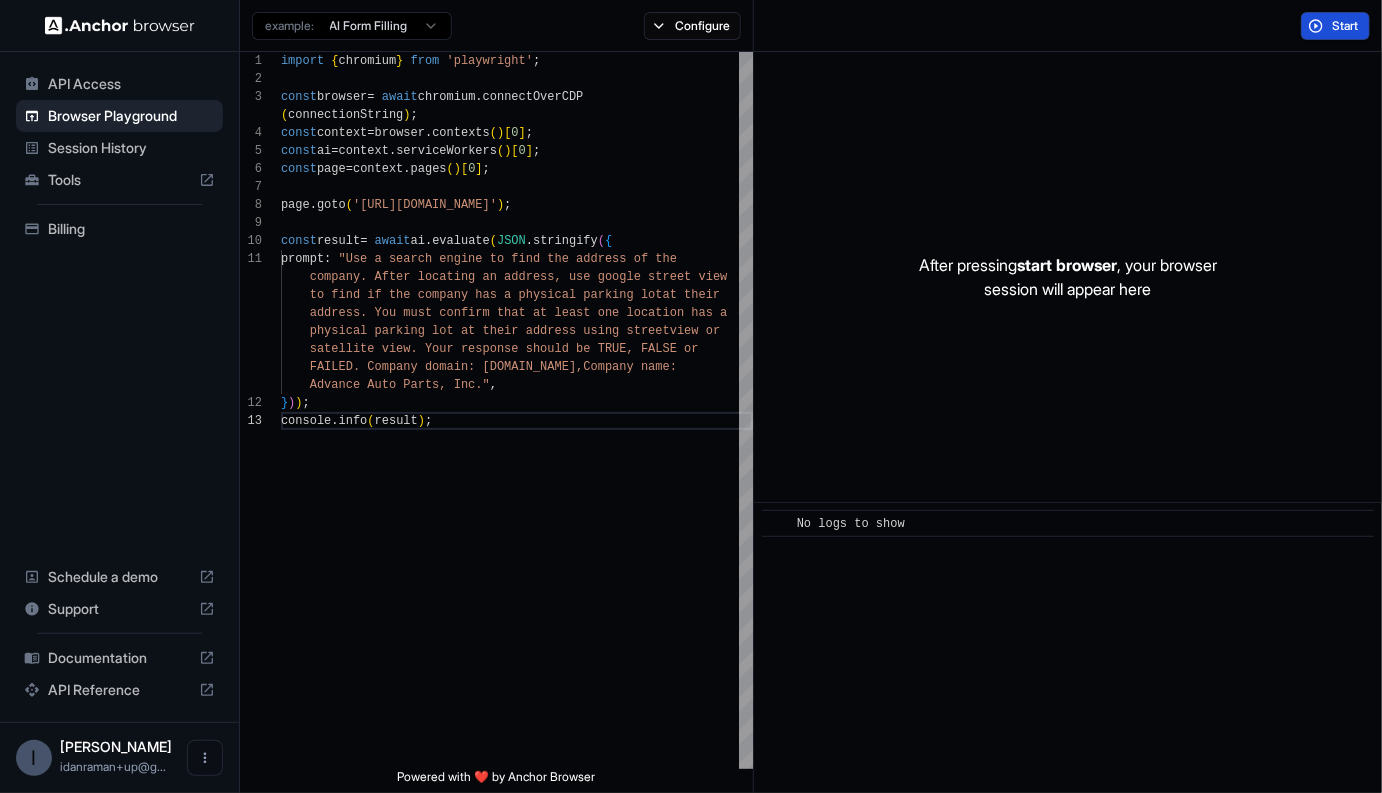 click on "Start" at bounding box center (1335, 26) 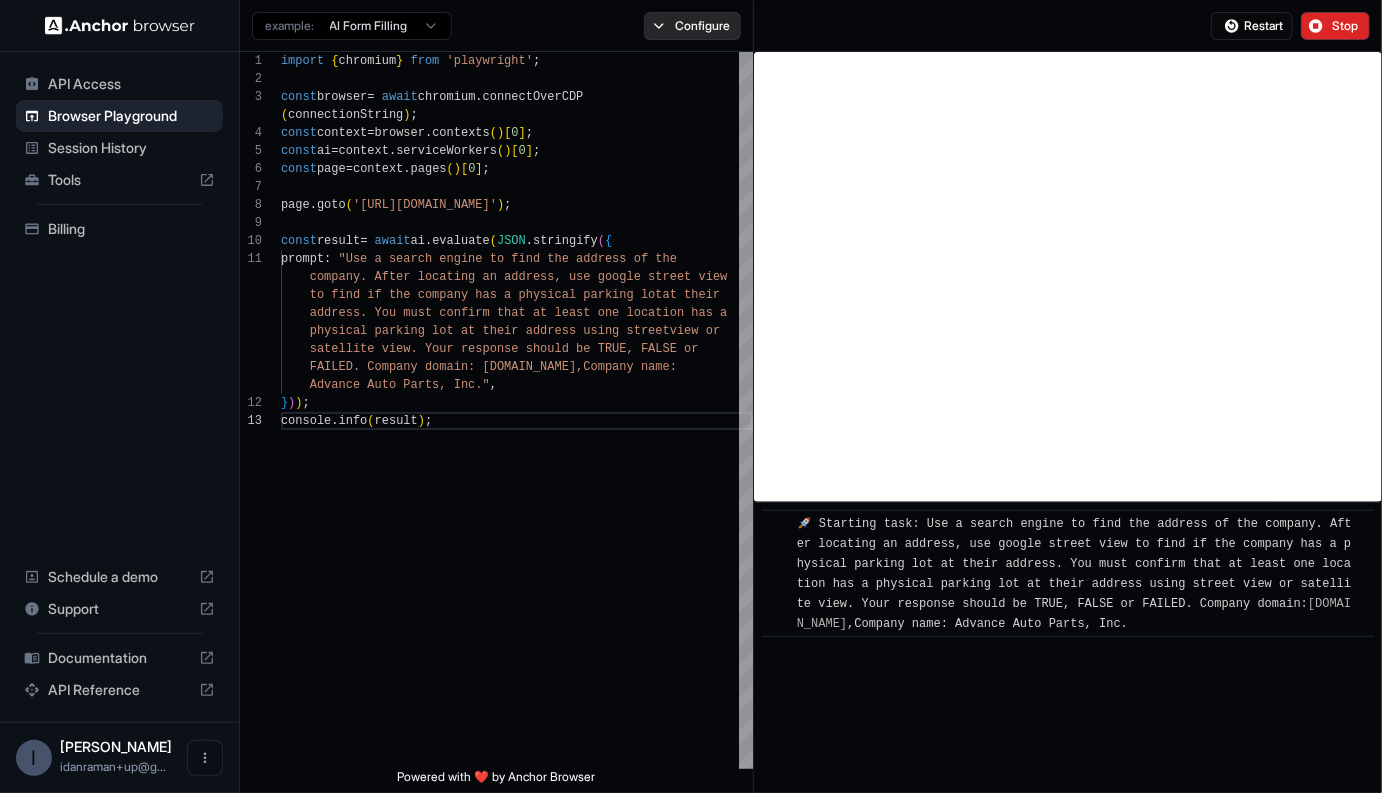 click on "Configure" at bounding box center [692, 26] 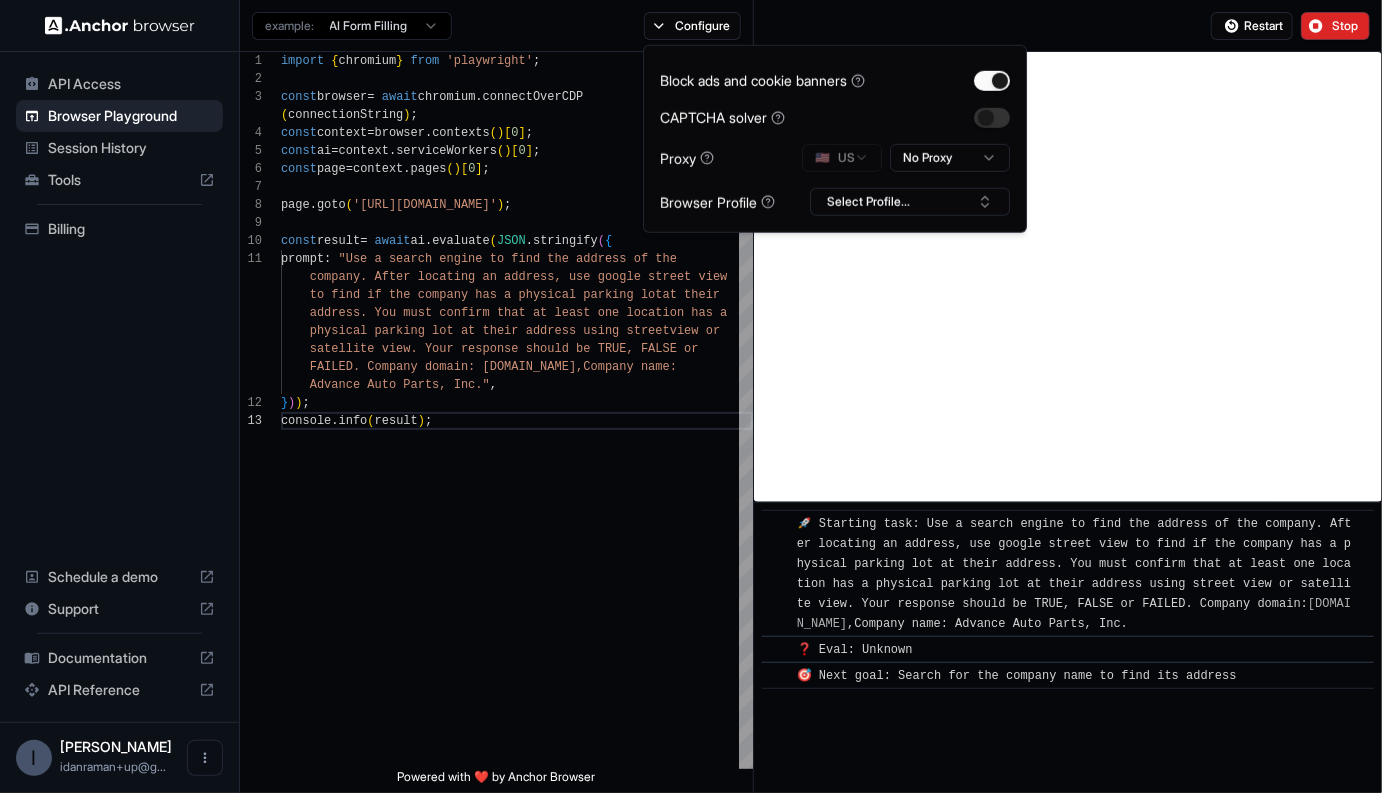 click on "API Access Browser Playground Session History Tools Billing Schedule a demo Support Documentation API Reference I Idan Raman idanraman+up@g... Browser Playground example:  AI Form Filling Configure Restart Stop 1 2 3 4 5 6 7 8 9 10 11 12 13 import   {  chromium  }   from   'playwright' ; const  browser  =   await  chromium . connectOverCDP ( connectionString ) ; const  context  =  browser . contexts ( ) [ 0 ] ; const  ai  =  context . serviceWorkers ( ) [ 0 ] ; const  page  =  context . pages ( ) [ 0 ] ; page . goto ( '[URL][DOMAIN_NAME]' ) ; const  result  =   await  ai . evaluate ( JSON . stringify ( {     prompt :   "Use a search engine to find the address of the       company. After locating an address, use google str eet view       to find if the company has a physical parking lot  at their       address. You must confirm that at least one locati on has a        view or       E or       , } )" at bounding box center (691, 396) 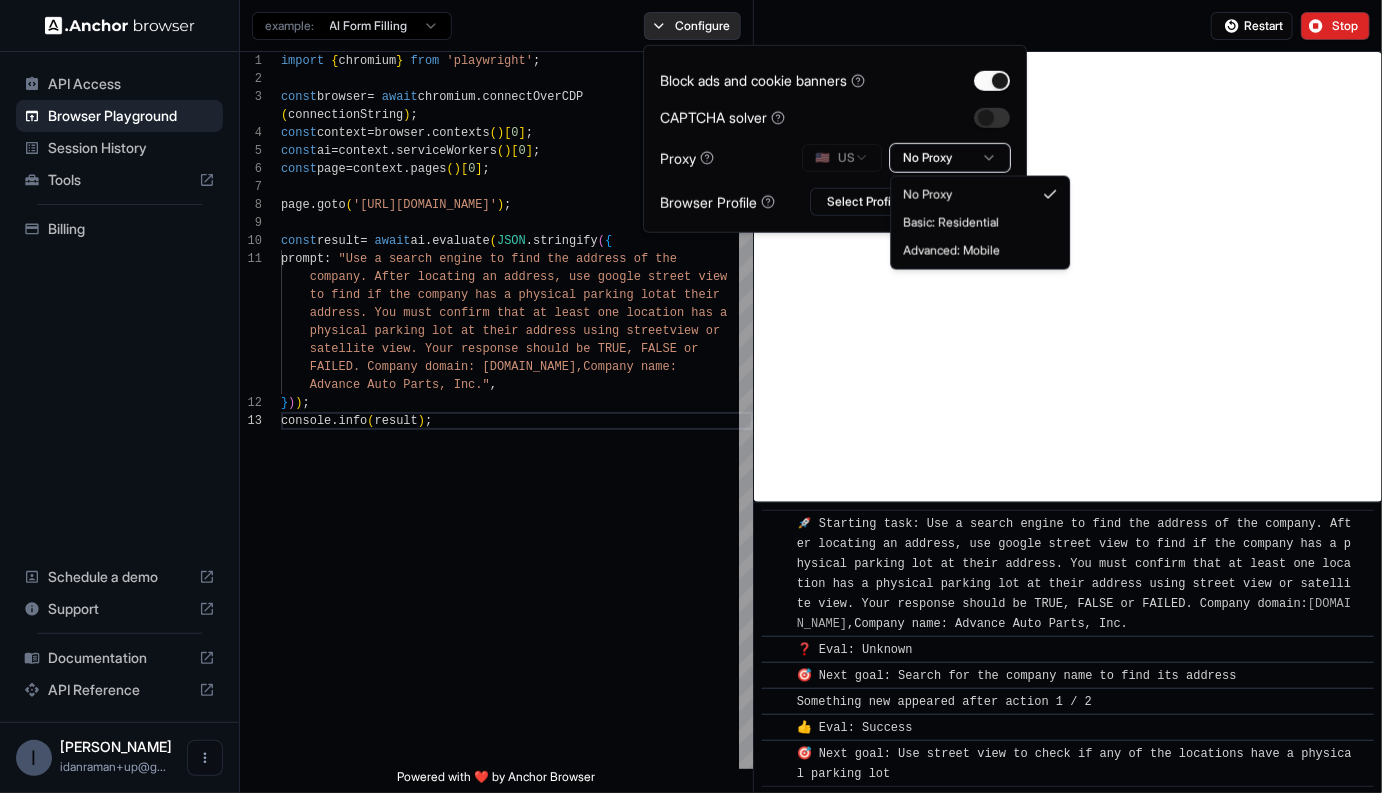 click on "API Access Browser Playground Session History Tools Billing Schedule a demo Support Documentation API Reference I Idan Raman idanraman+up@g... Browser Playground example:  AI Form Filling Configure Restart Stop 1 2 3 4 5 6 7 8 9 10 11 12 13 import   {  chromium  }   from   'playwright' ; const  browser  =   await  chromium . connectOverCDP ( connectionString ) ; const  context  =  browser . contexts ( ) [ 0 ] ; const  ai  =  context . serviceWorkers ( ) [ 0 ] ; const  page  =  context . pages ( ) [ 0 ] ; page . goto ( '[URL][DOMAIN_NAME]' ) ; const  result  =   await  ai . evaluate ( JSON . stringify ( {     prompt :   "Use a search engine to find the address of the       company. After locating an address, use google str eet view       to find if the company has a physical parking lot  at their       address. You must confirm that at least one locati on has a        view or       E or       , } )" at bounding box center [691, 396] 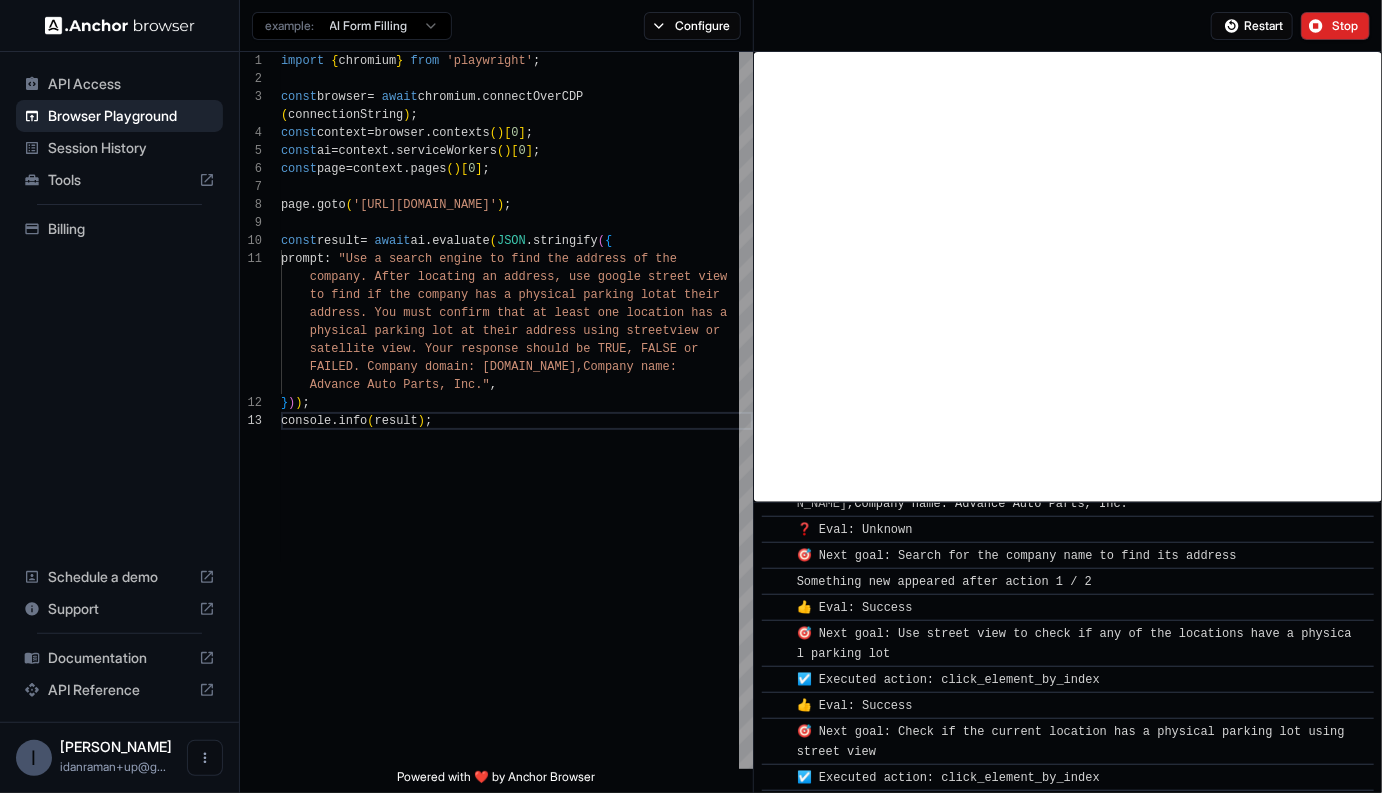 scroll, scrollTop: 217, scrollLeft: 0, axis: vertical 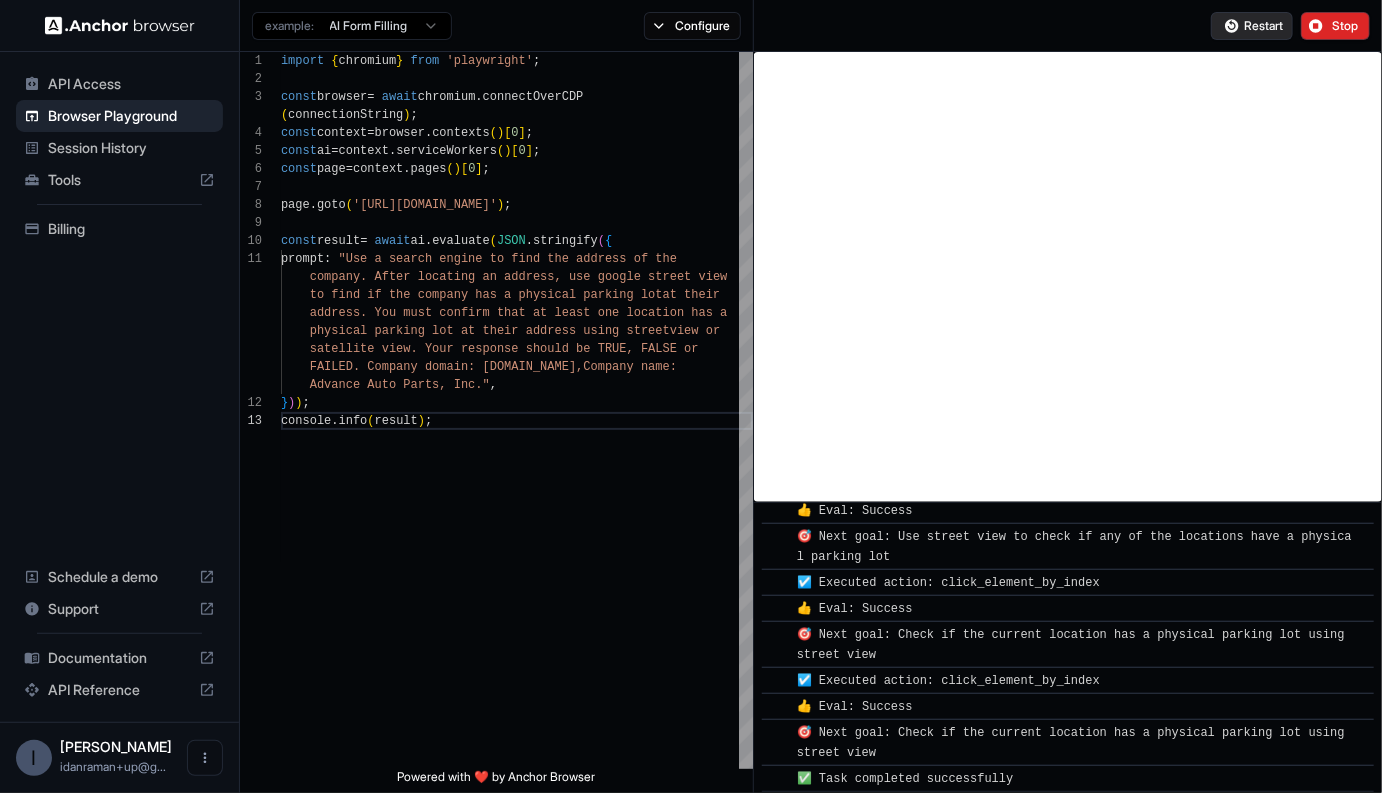 click on "Restart" at bounding box center (1263, 26) 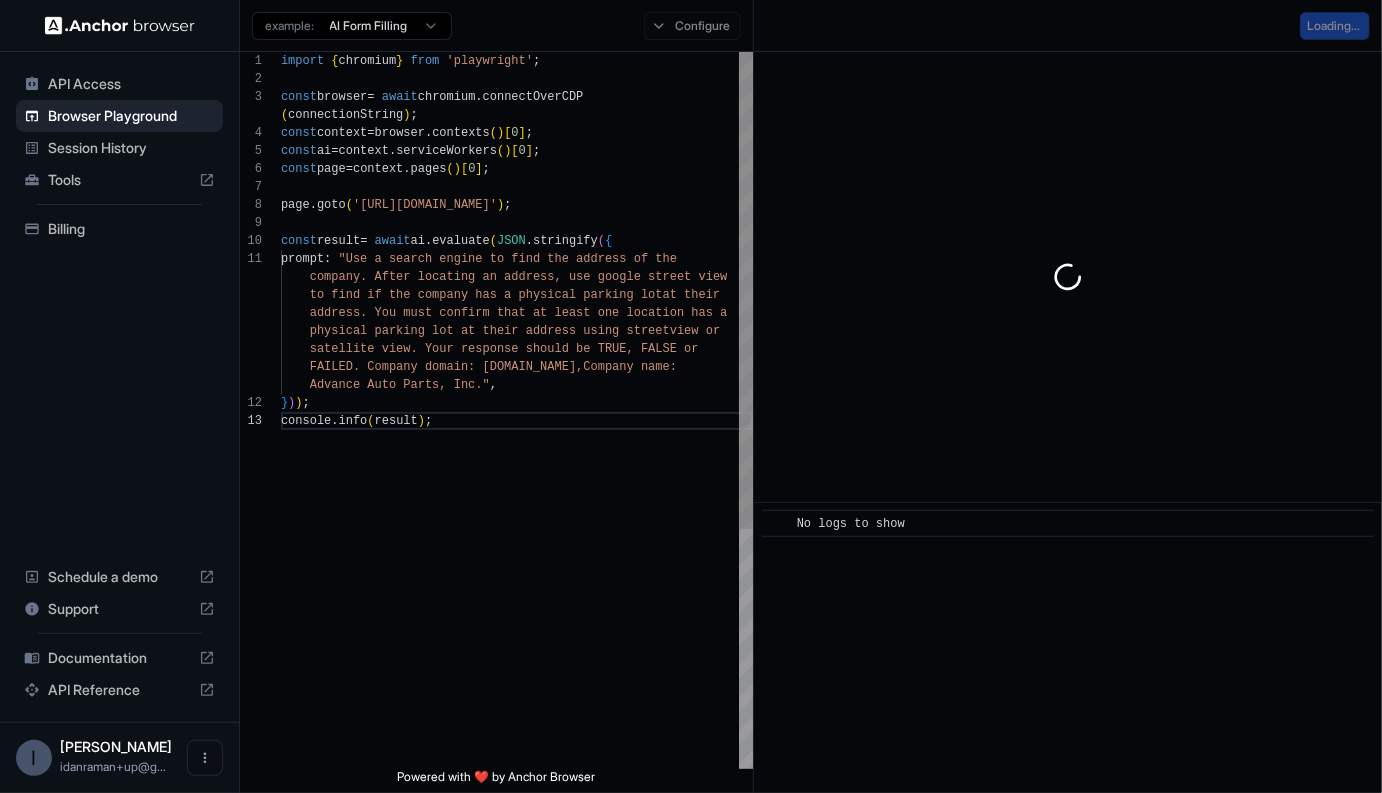 click on "import   {  chromium  }   from   'playwright' ; const  browser  =   await  chromium . connectOverCDP ( connectionString ) ; const  context  =  browser . contexts ( ) [ 0 ] ; const  ai  =  context . serviceWorkers ( ) [ 0 ] ; const  page  =  context . pages ( ) [ 0 ] ; page . goto ( '[URL][DOMAIN_NAME]' ) ; const  result  =   await  ai . evaluate ( JSON . stringify ( {     prompt :   "Use a search engine to find the address of the       company. After locating an address, use google str eet view       to find if the company has a physical parking lot  at their       address. You must confirm that at least one locati on has a       physical parking lot at their address using street  view or       satellite view. Your response should be TRUE, FALS E or       FAILED. Company domain: [DOMAIN_NAME],Compa ny name:       Advance Auto Parts, Inc." , } ) ) ; console . info ( result )" at bounding box center (517, 590) 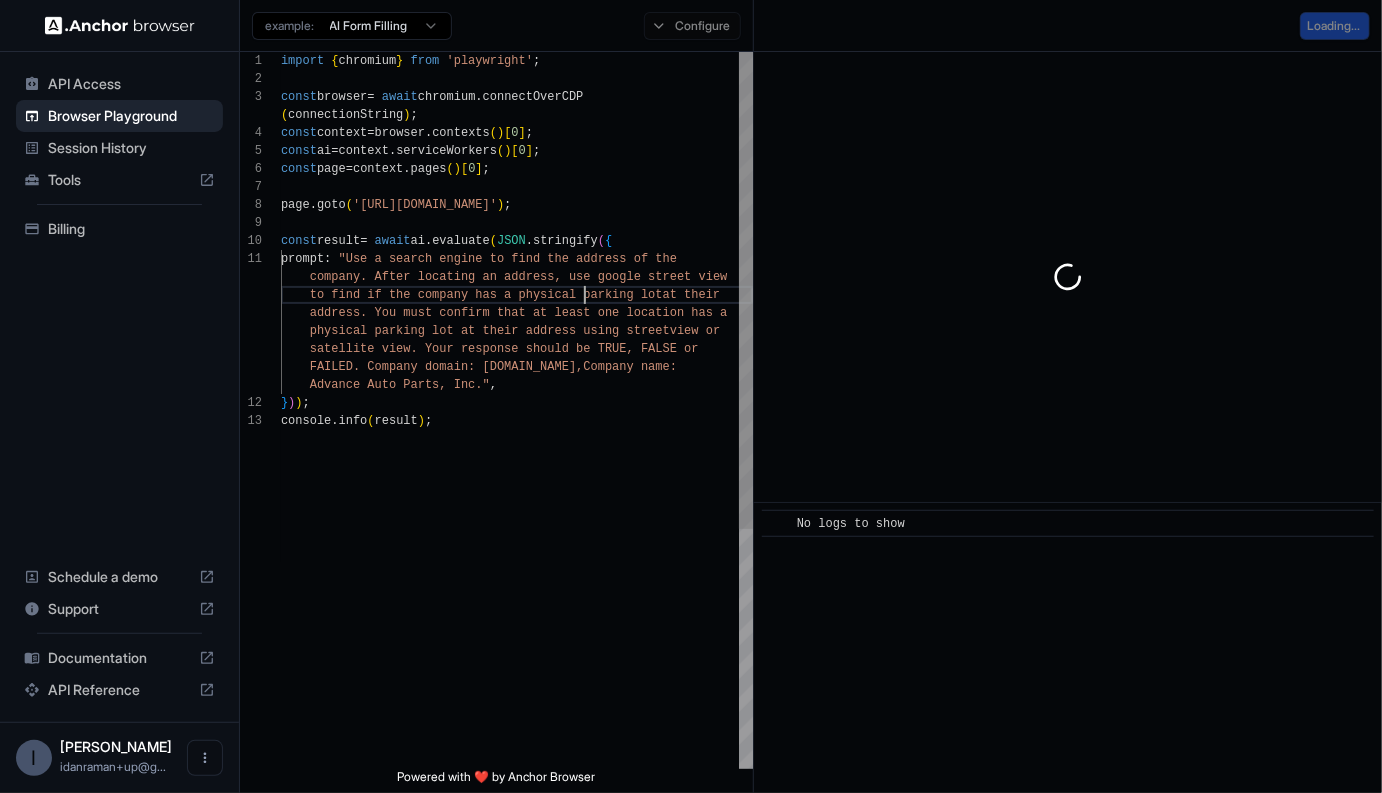 scroll, scrollTop: 54, scrollLeft: 0, axis: vertical 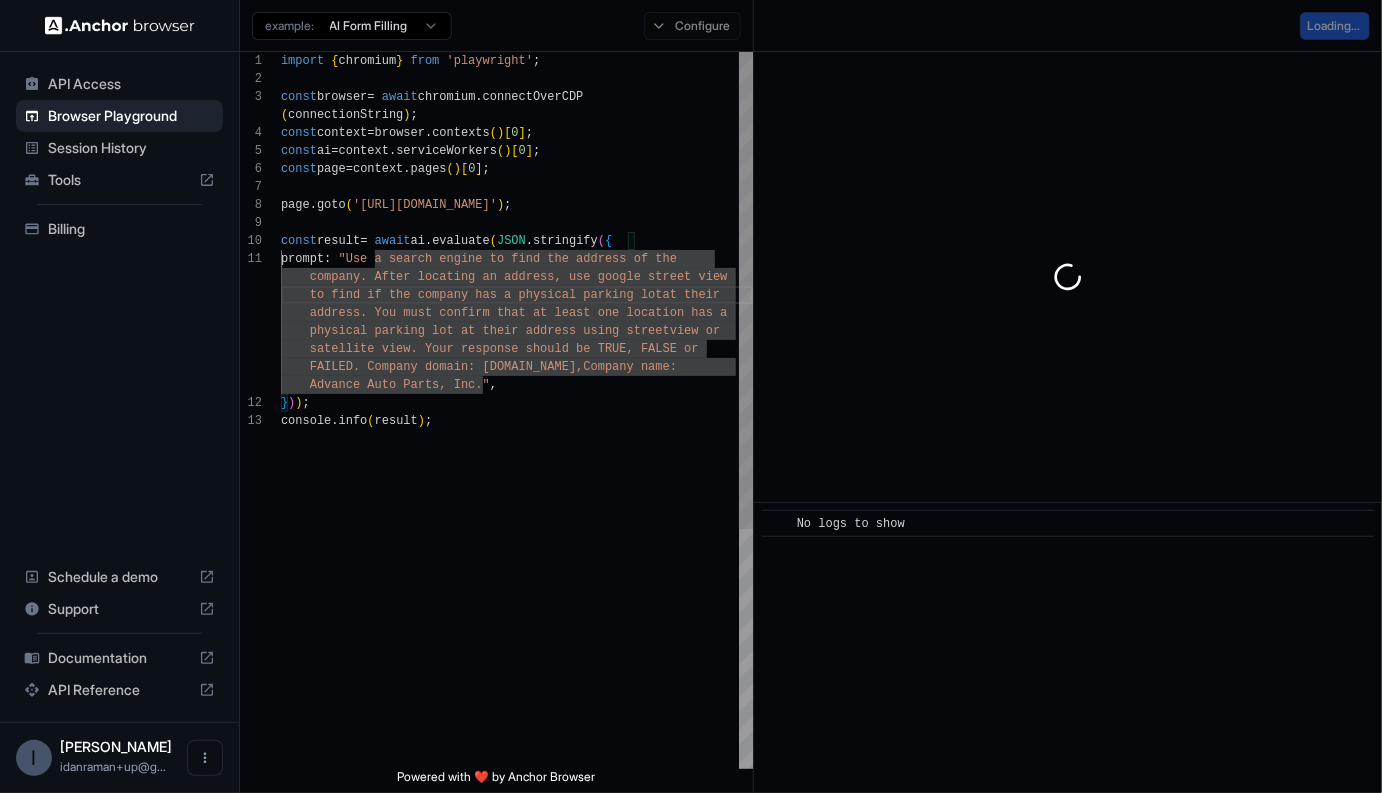 click on "import   {  chromium  }   from   'playwright' ; const  browser  =   await  chromium . connectOverCDP ( connectionString ) ; const  context  =  browser . contexts ( ) [ 0 ] ; const  ai  =  context . serviceWorkers ( ) [ 0 ] ; const  page  =  context . pages ( ) [ 0 ] ; page . goto ( '[URL][DOMAIN_NAME]' ) ; const  result  =   await  ai . evaluate ( JSON . stringify ( {     prompt :   "Use a search engine to find the address of the       company. After locating an address, use google str eet view       to find if the company has a physical parking lot  at their       address. You must confirm that at least one locati on has a       physical parking lot at their address using street  view or       satellite view. Your response should be TRUE, FALS E or       FAILED. Company domain: [DOMAIN_NAME],Compa ny name:       Advance Auto Parts, Inc." , } ) ) ; console . info ( result )" at bounding box center (517, 590) 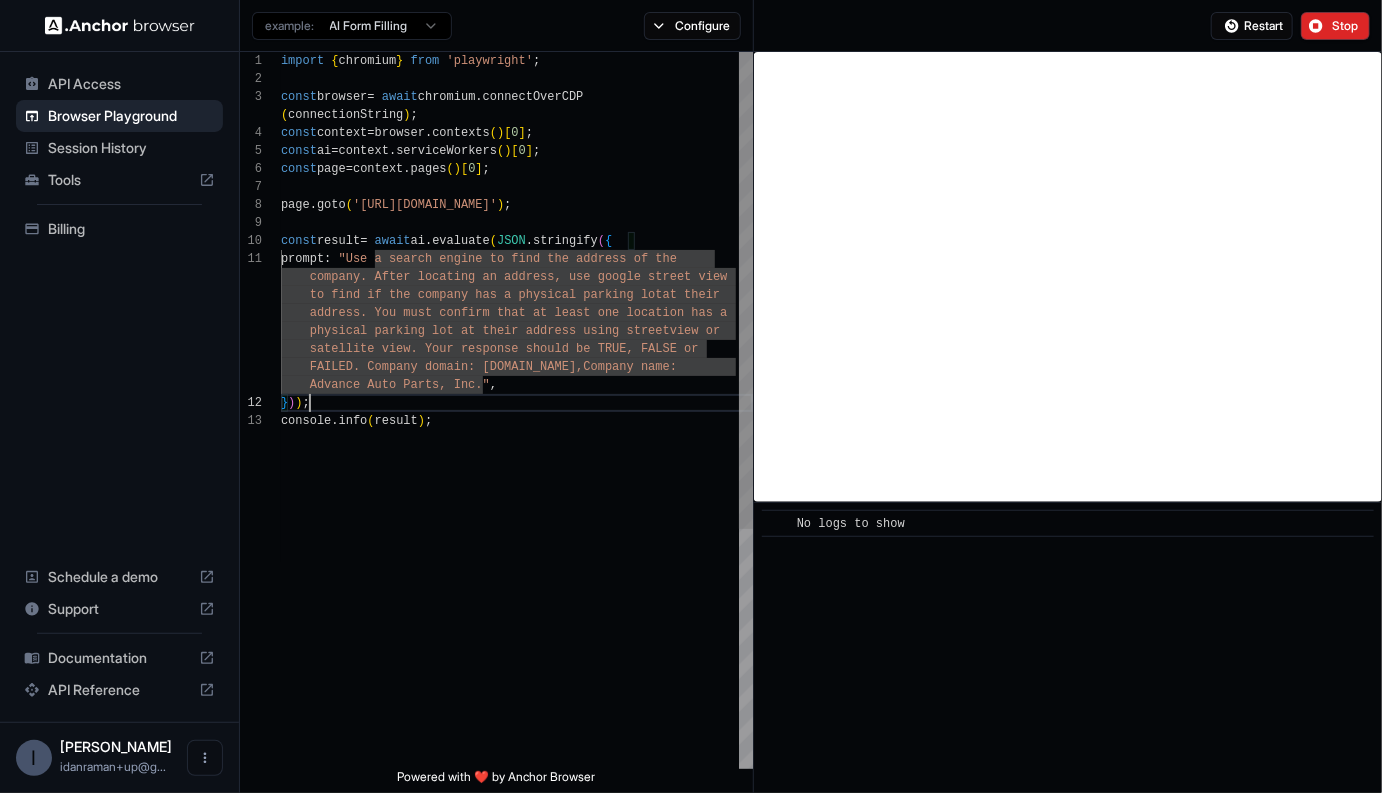 click on "import   {  chromium  }   from   'playwright' ; const  browser  =   await  chromium . connectOverCDP ( connectionString ) ; const  context  =  browser . contexts ( ) [ 0 ] ; const  ai  =  context . serviceWorkers ( ) [ 0 ] ; const  page  =  context . pages ( ) [ 0 ] ; page . goto ( '[URL][DOMAIN_NAME]' ) ; const  result  =   await  ai . evaluate ( JSON . stringify ( {     prompt :   "Use a search engine to find the address of the       company. After locating an address, use google str eet view       to find if the company has a physical parking lot  at their       address. You must confirm that at least one locati on has a       physical parking lot at their address using street  view or       satellite view. Your response should be TRUE, FALS E or       FAILED. Company domain: [DOMAIN_NAME],Compa ny name:       Advance Auto Parts, Inc." , } ) ) ; console . info ( result )" at bounding box center [517, 590] 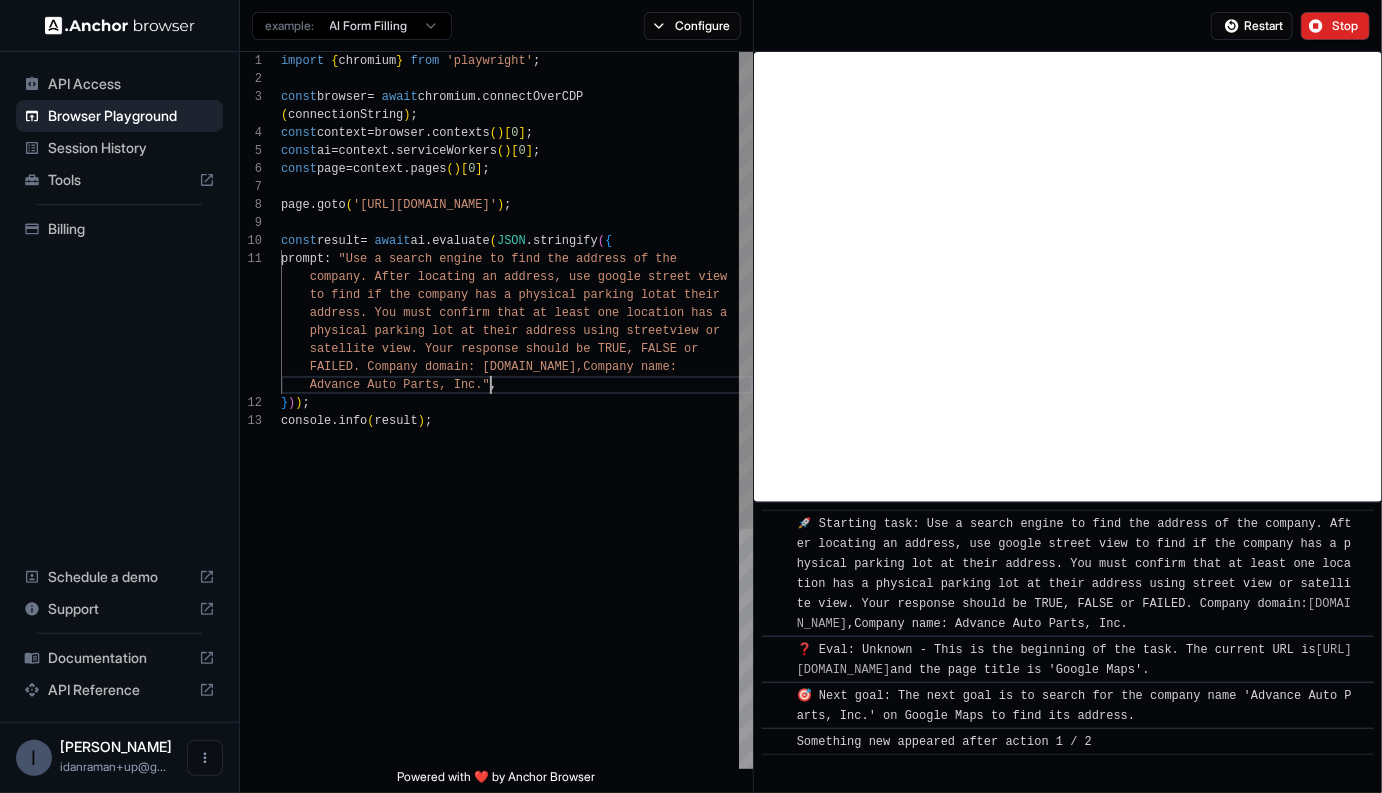 scroll, scrollTop: 144, scrollLeft: 0, axis: vertical 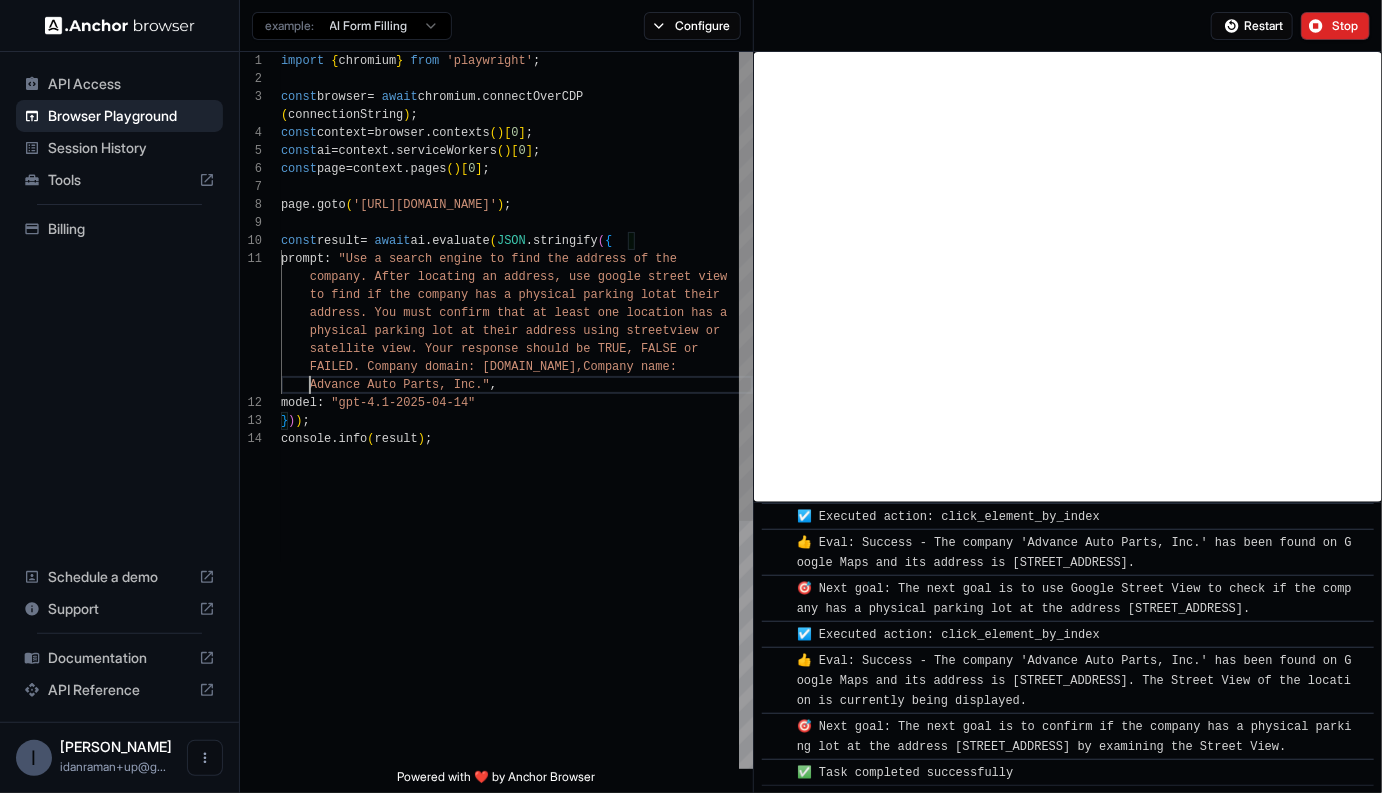 click on "import   {  chromium  }   from   'playwright' ; const  browser  =   await  chromium . connectOverCDP ( connectionString ) ; const  context  =  browser . contexts ( ) [ 0 ] ; const  ai  =  context . serviceWorkers ( ) [ 0 ] ; const  page  =  context . pages ( ) [ 0 ] ; page . goto ( '[URL][DOMAIN_NAME]' ) ; const  result  =   await  ai . evaluate ( JSON . stringify ( {     prompt :   "Use a search engine to find the address of the       company. After locating an address, use google str eet view       to find if the company has a physical parking lot  at their       address. You must confirm that at least one locati on has a       physical parking lot at their address using street  view or       satellite view. Your response should be TRUE, FALS E or       FAILED. Company domain: [DOMAIN_NAME],Compa ny name:       Advance Auto Parts, Inc." , } ) ) ; model :   console . info" at bounding box center [517, 599] 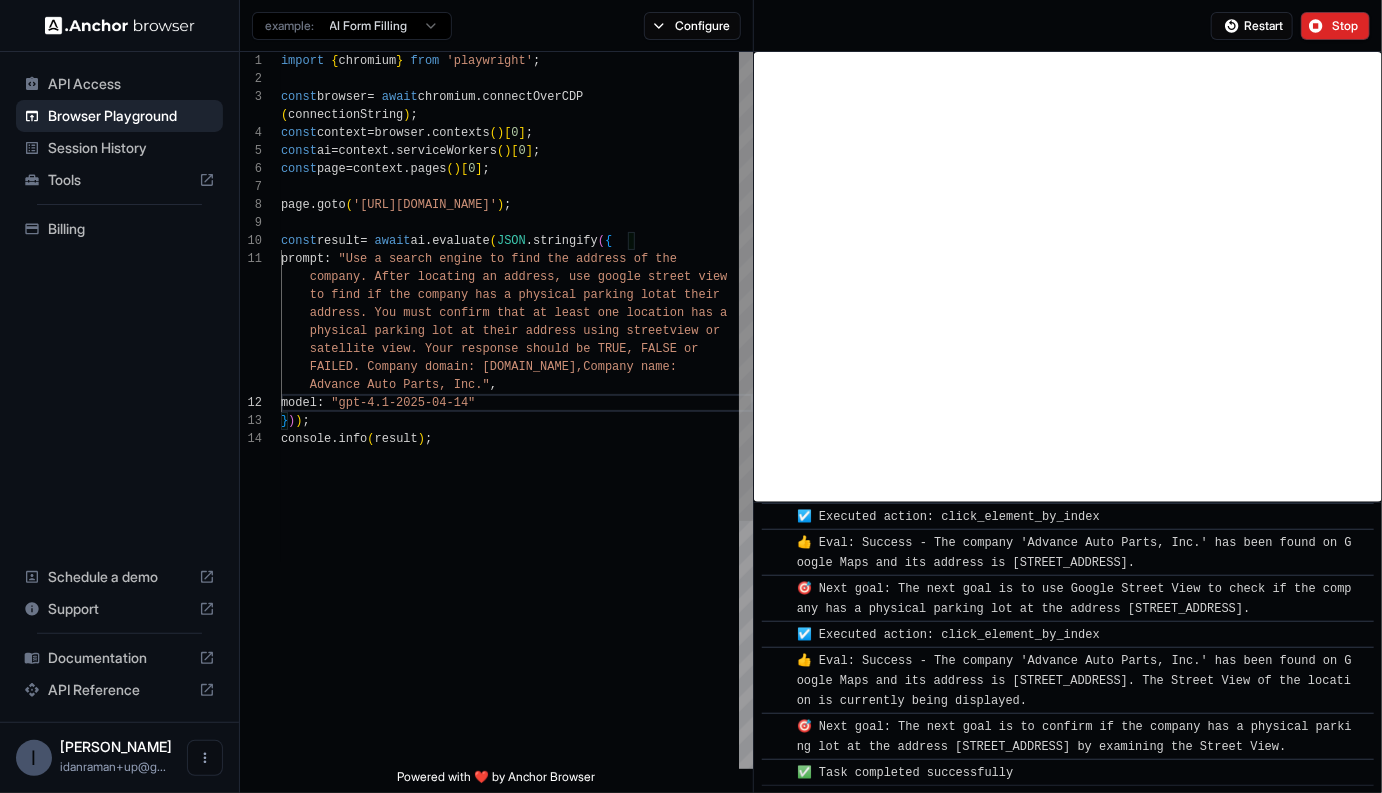 scroll, scrollTop: 18, scrollLeft: 0, axis: vertical 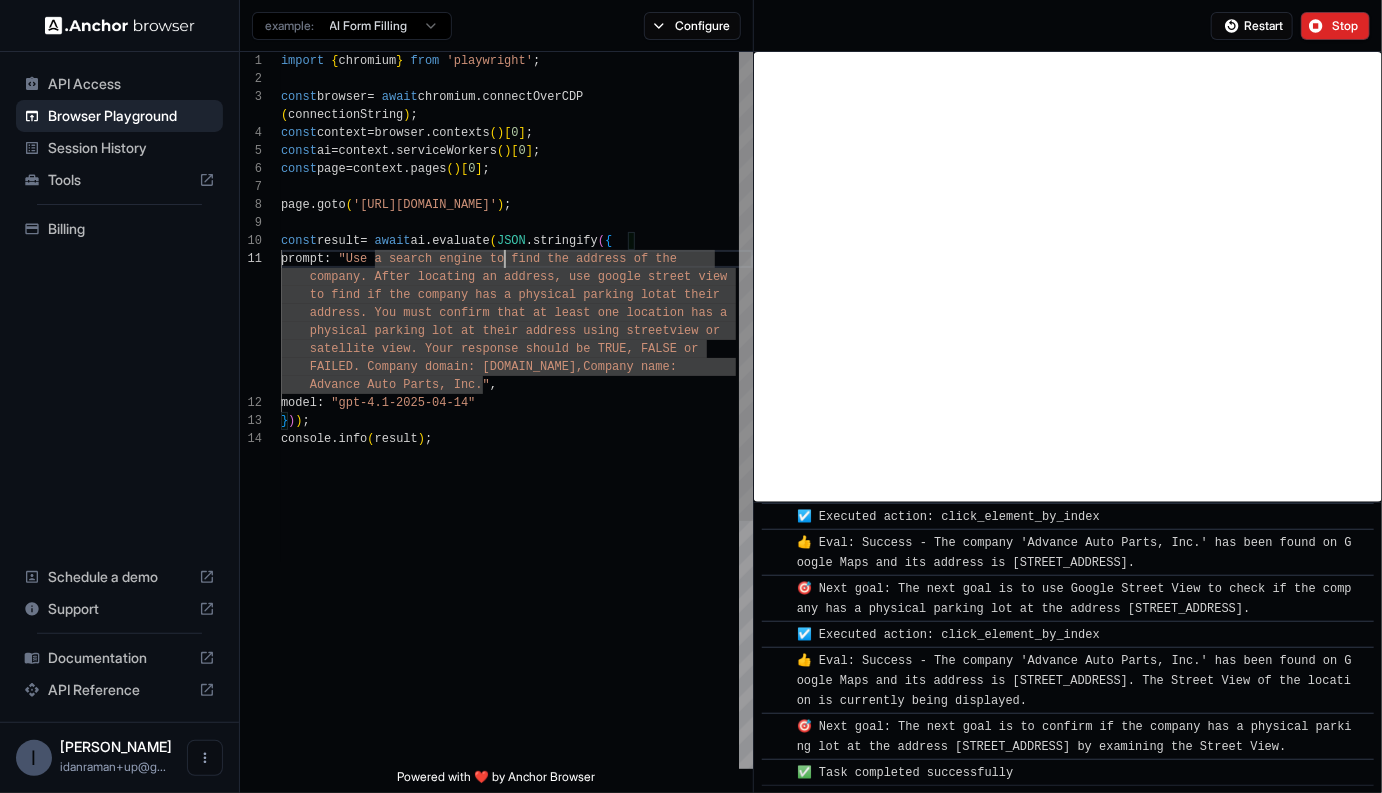 click on "import   {  chromium  }   from   'playwright' ; const  browser  =   await  chromium . connectOverCDP ( connectionString ) ; const  context  =  browser . contexts ( ) [ 0 ] ; const  ai  =  context . serviceWorkers ( ) [ 0 ] ; const  page  =  context . pages ( ) [ 0 ] ; page . goto ( '[URL][DOMAIN_NAME]' ) ; const  result  =   await  ai . evaluate ( JSON . stringify ( {     prompt :   "Use a search engine to find the address of the       company. After locating an address, use google str eet view       to find if the company has a physical parking lot  at their       address. You must confirm that at least one locati on has a       physical parking lot at their address using street  view or       satellite view. Your response should be TRUE, FALS E or       FAILED. Company domain: [DOMAIN_NAME],Compa ny name:       Advance Auto Parts, Inc." , } ) ) ;     model :   console" at bounding box center (517, 599) 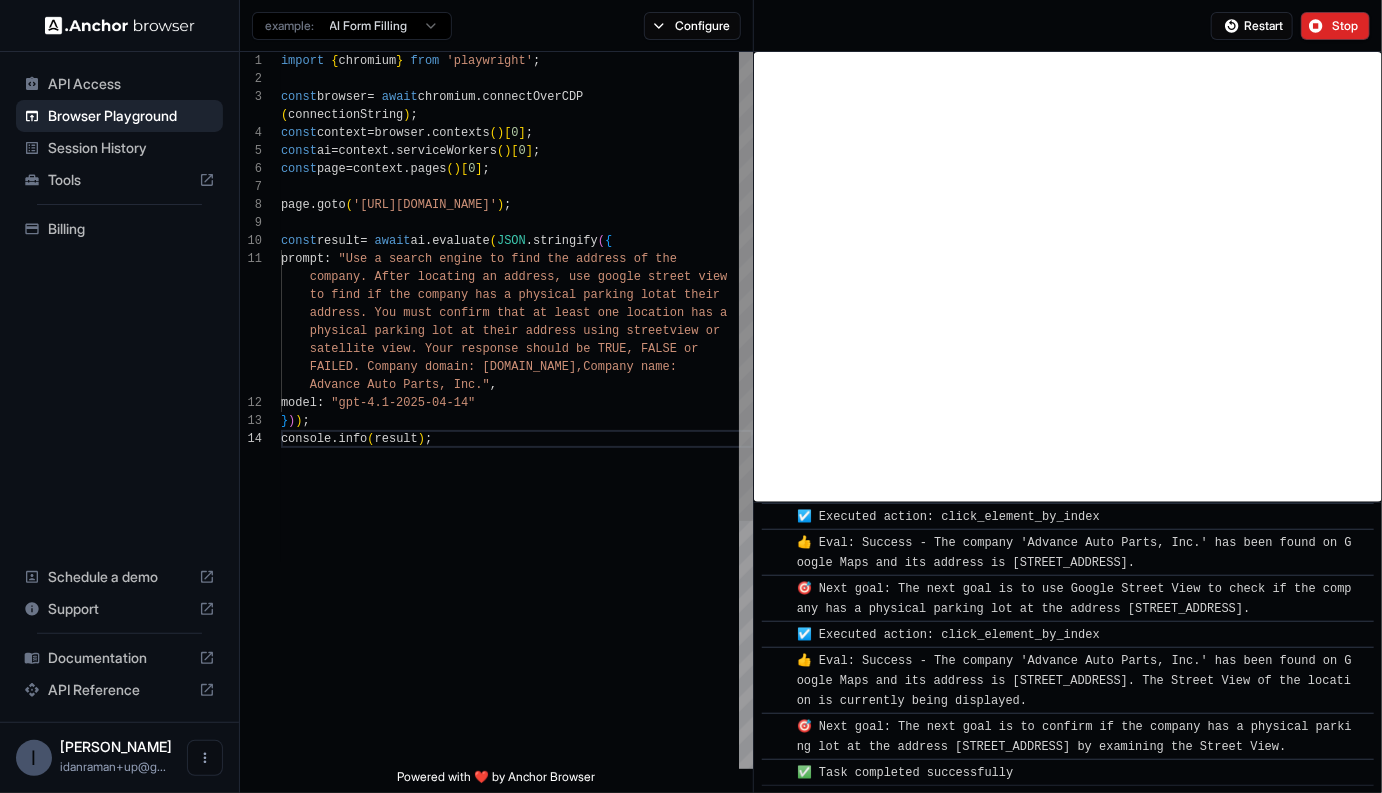 scroll, scrollTop: 162, scrollLeft: 0, axis: vertical 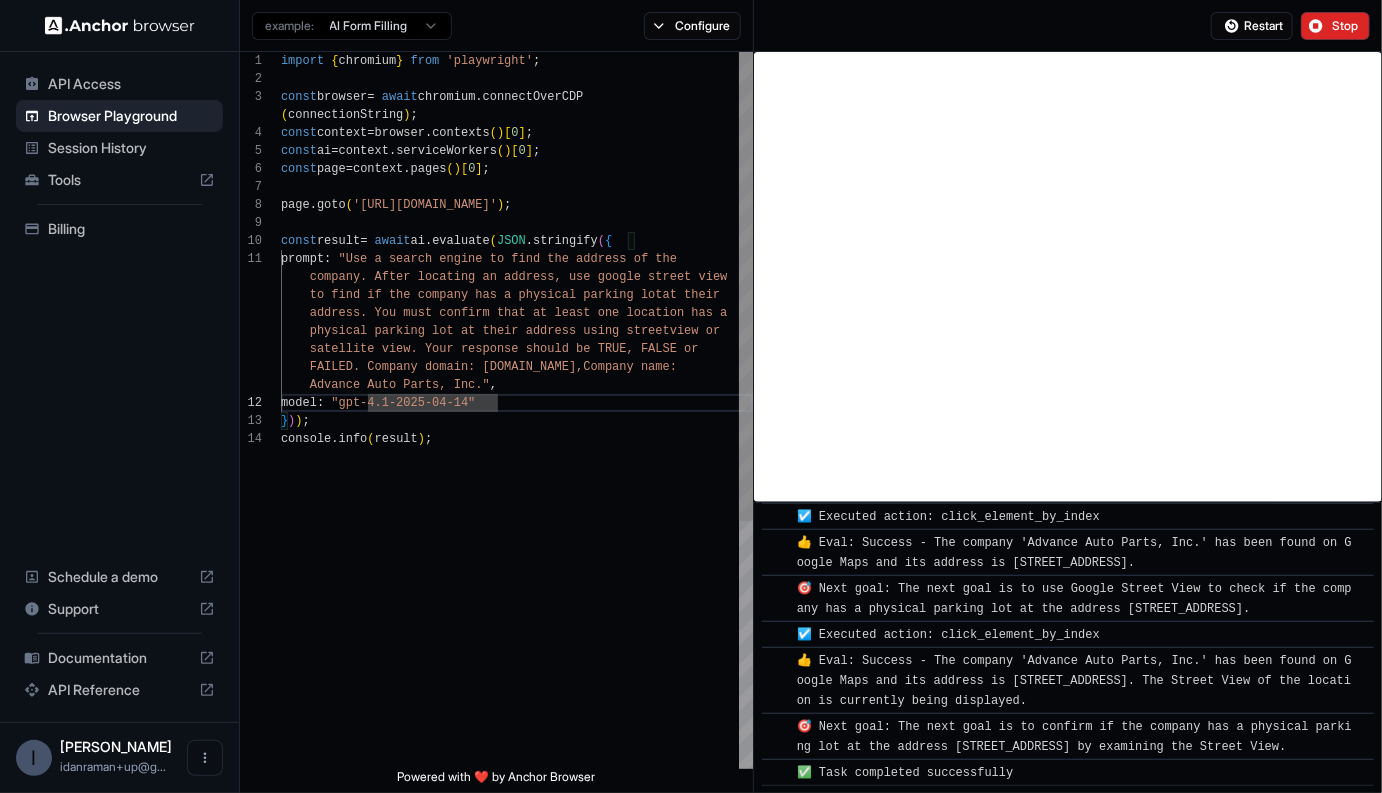 click on "import   {  chromium  }   from   'playwright' ; const  browser  =   await  chromium . connectOverCDP ( connectionString ) ; const  context  =  browser . contexts ( ) [ 0 ] ; const  ai  =  context . serviceWorkers ( ) [ 0 ] ; const  page  =  context . pages ( ) [ 0 ] ; page . goto ( '[URL][DOMAIN_NAME]' ) ; const  result  =   await  ai . evaluate ( JSON . stringify ( {     prompt :   "Use a search engine to find the address of the       company. After locating an address, use google str eet view       to find if the company has a physical parking lot  at their       address. You must confirm that at least one locati on has a       physical parking lot at their address using street  view or       satellite view. Your response should be TRUE, FALS E or       FAILED. Company domain: [DOMAIN_NAME],Compa ny name:       Advance Auto Parts, Inc." , } ) ) ;     model :   console" at bounding box center (517, 599) 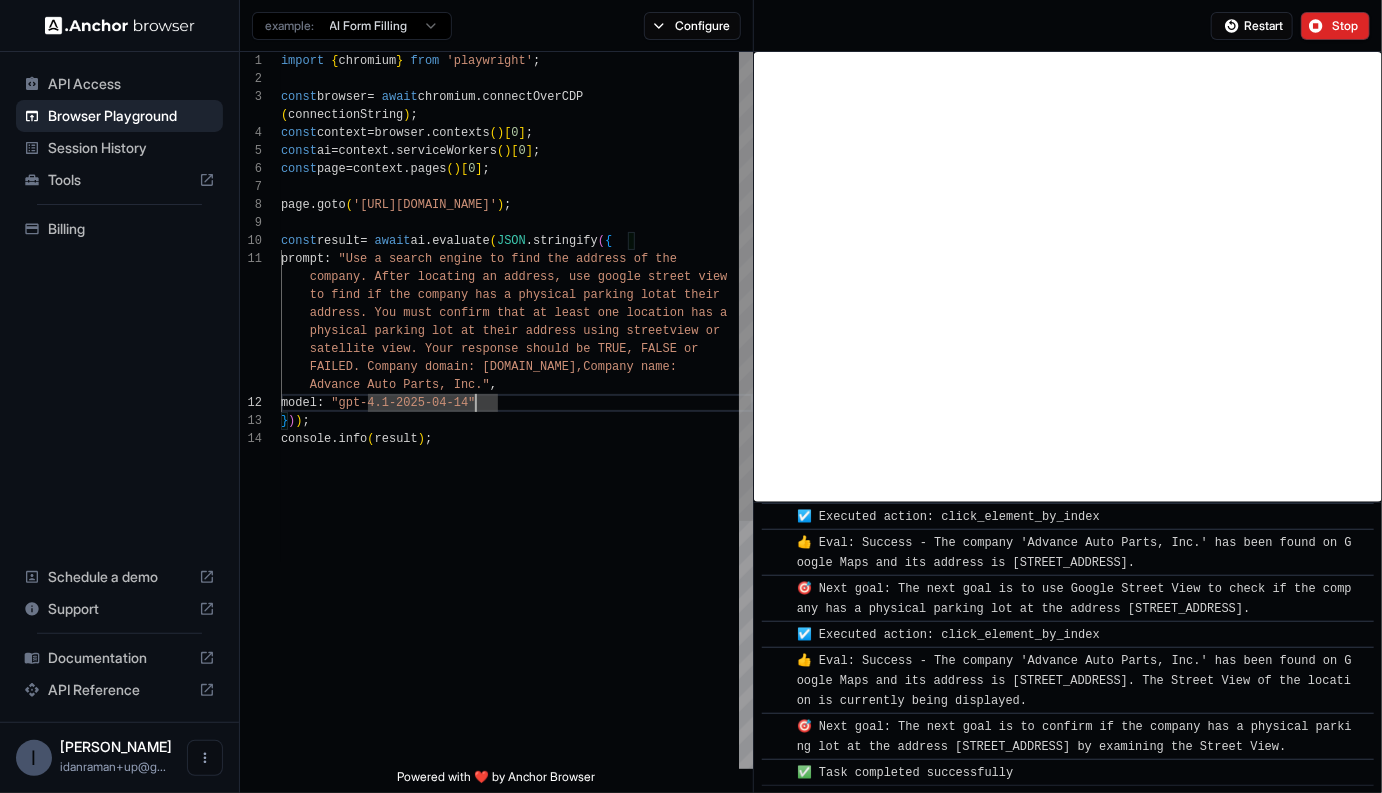 scroll, scrollTop: 18, scrollLeft: 0, axis: vertical 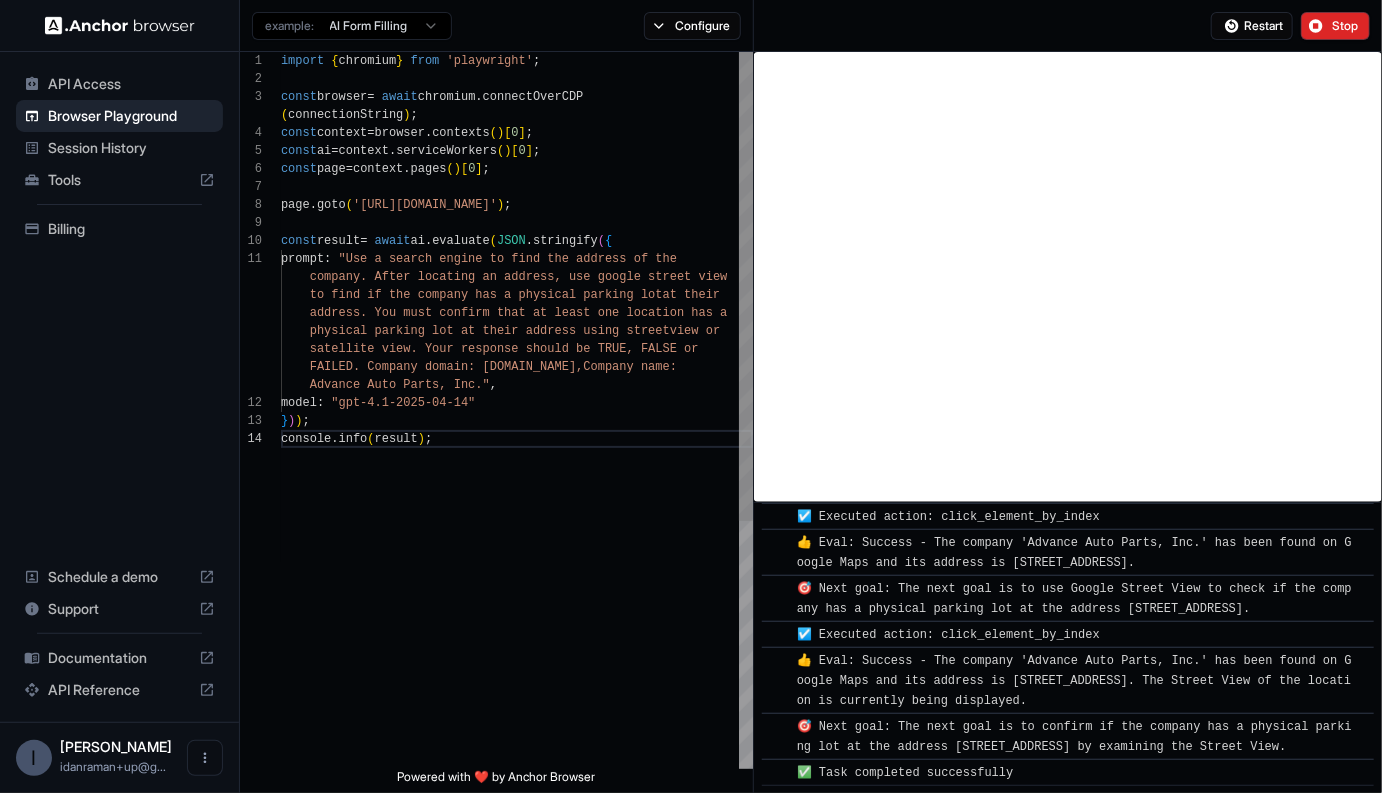 click on "import   {  chromium  }   from   'playwright' ; const  browser  =   await  chromium . connectOverCDP ( connectionString ) ; const  context  =  browser . contexts ( ) [ 0 ] ; const  ai  =  context . serviceWorkers ( ) [ 0 ] ; const  page  =  context . pages ( ) [ 0 ] ; page . goto ( '[URL][DOMAIN_NAME]' ) ; const  result  =   await  ai . evaluate ( JSON . stringify ( {     prompt :   "Use a search engine to find the address of the       company. After locating an address, use google str eet view       to find if the company has a physical parking lot  at their       address. You must confirm that at least one locati on has a       physical parking lot at their address using street  view or       satellite view. Your response should be TRUE, FALS E or       FAILED. Company domain: [DOMAIN_NAME],Compa ny name:       Advance Auto Parts, Inc." , } ) ) ;     model :   console" at bounding box center [517, 599] 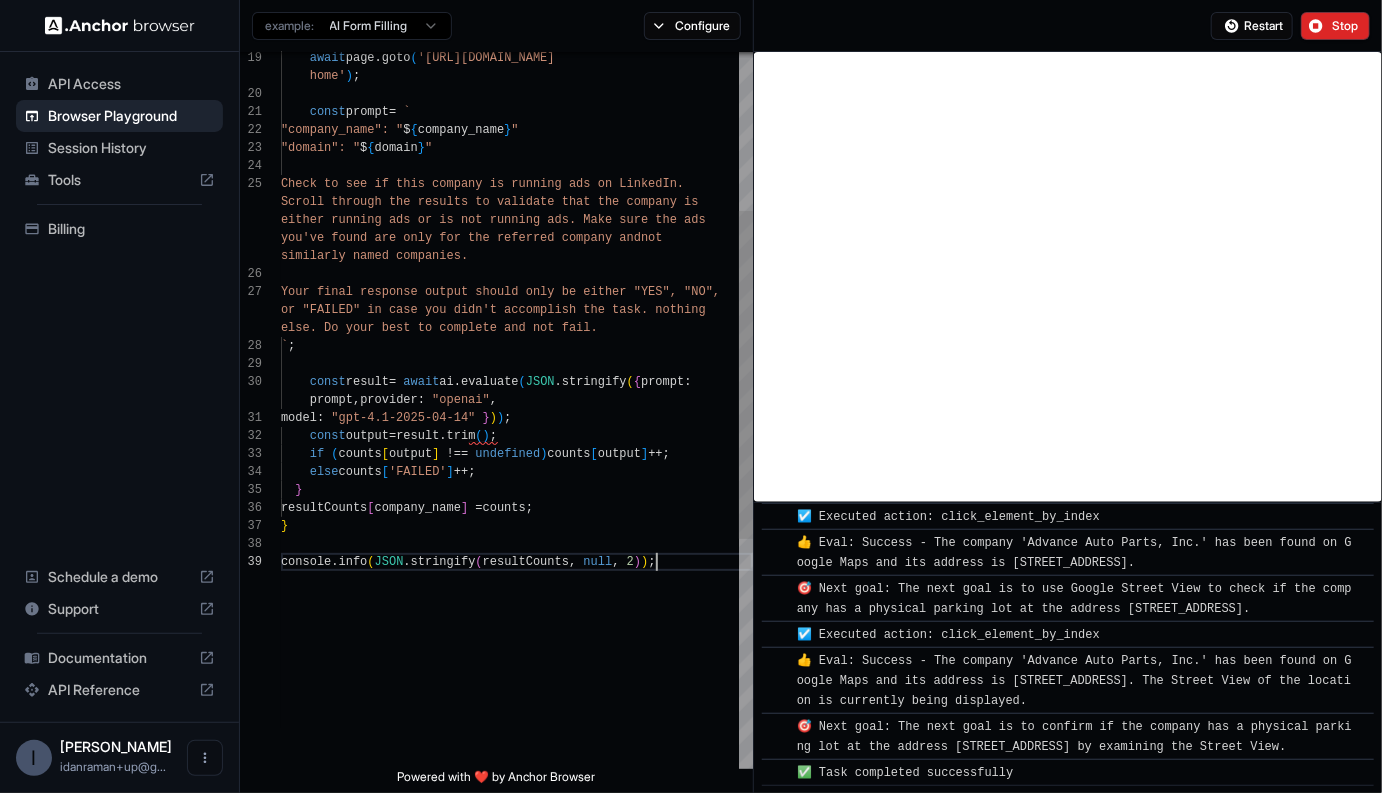scroll, scrollTop: 126, scrollLeft: 0, axis: vertical 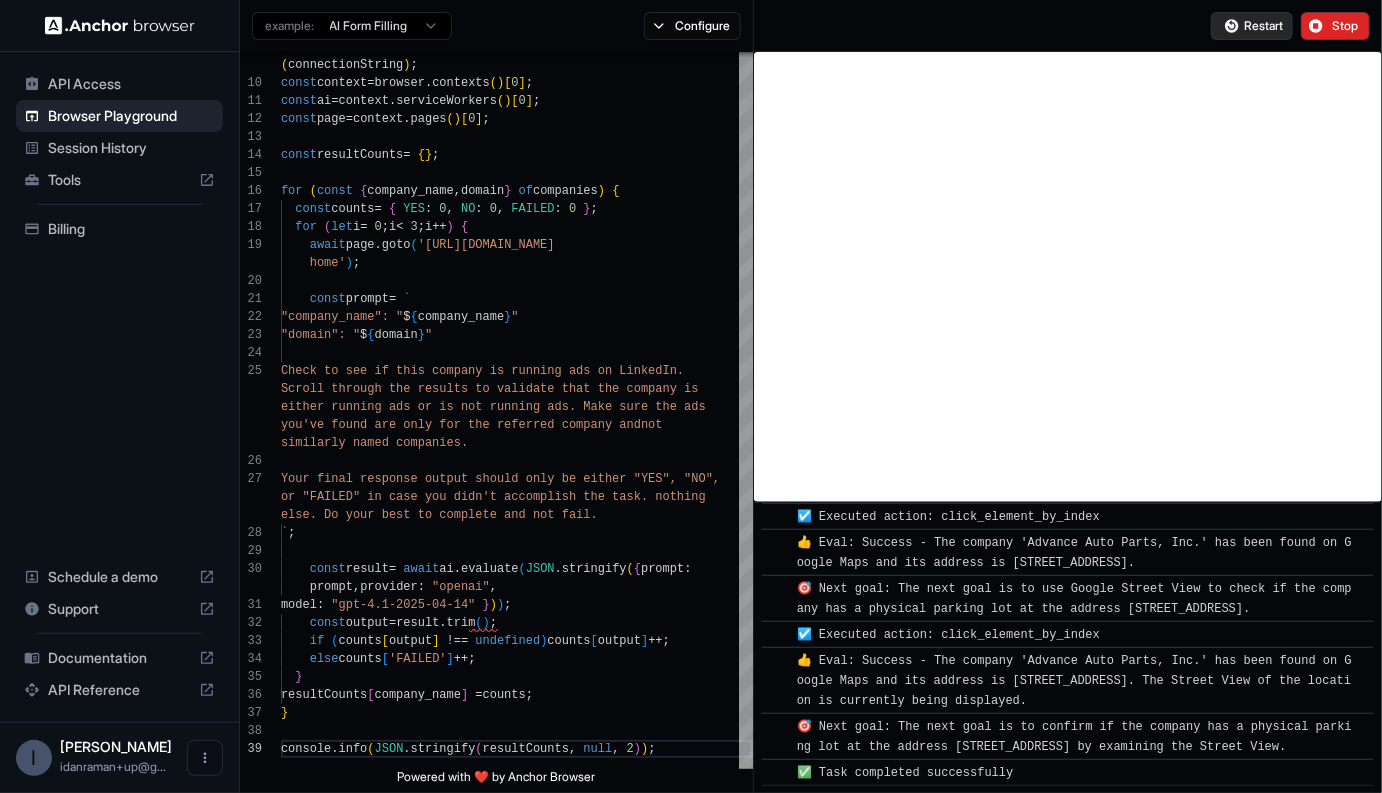 click on "Restart" at bounding box center [1252, 26] 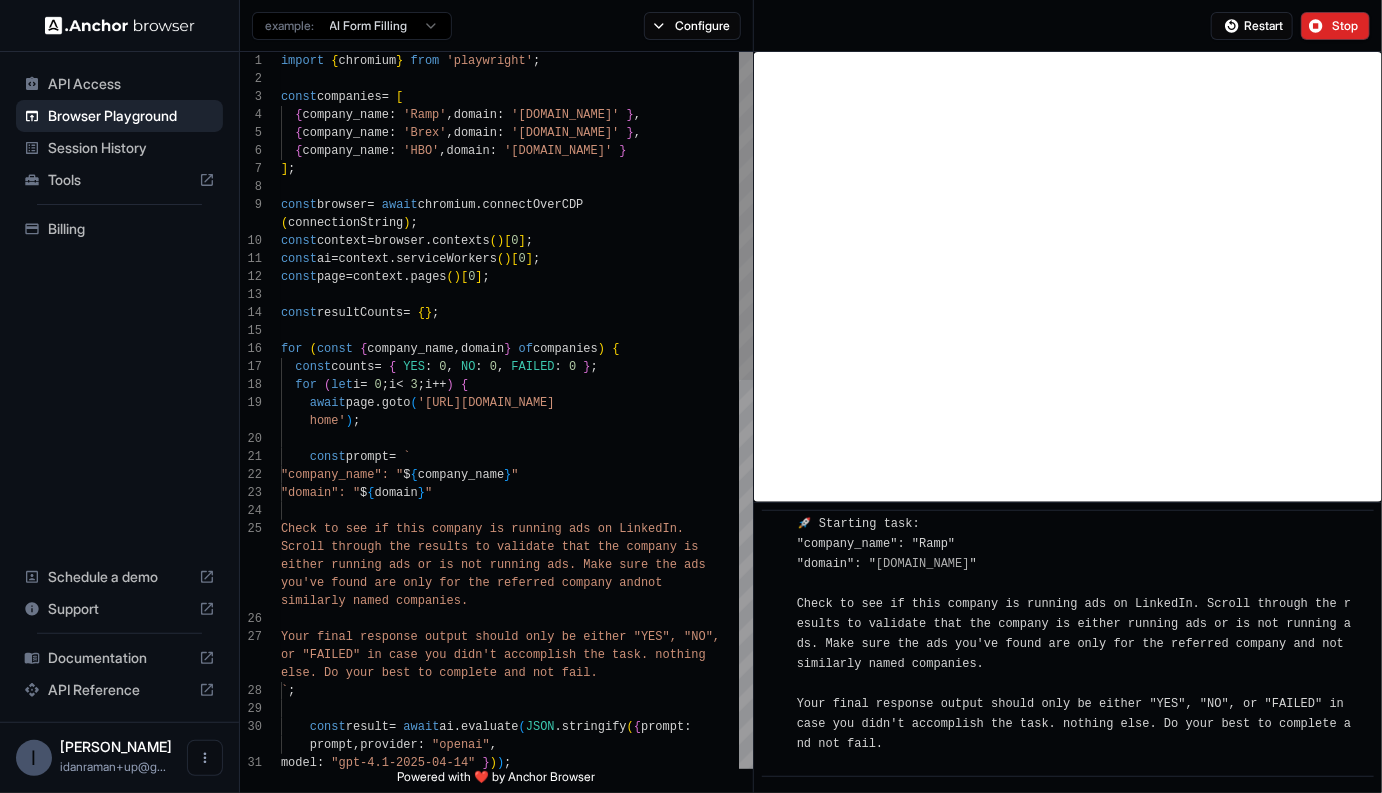 scroll, scrollTop: 54, scrollLeft: 0, axis: vertical 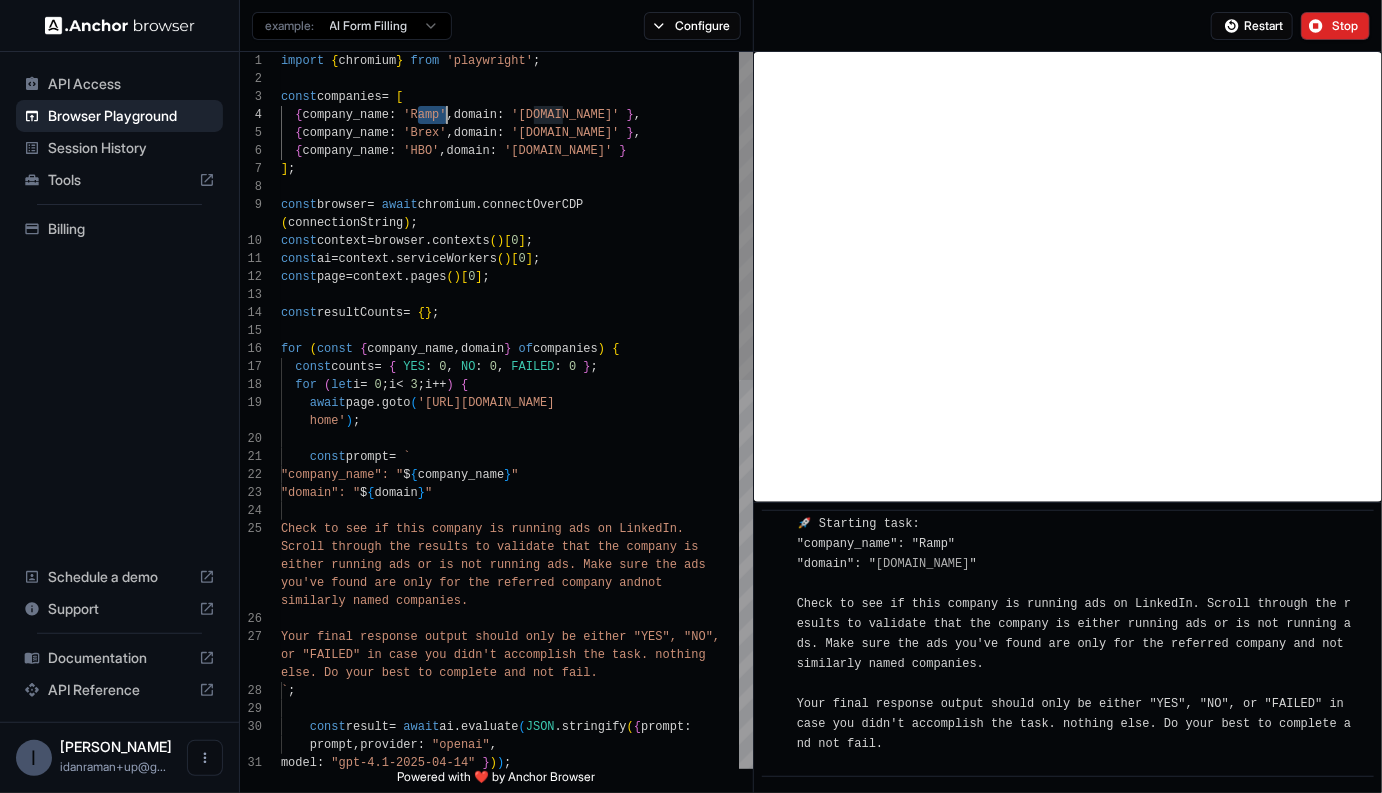 click on "home' ) ;      const  prompt  =   `     "company_name": " $ { company_name } "     "domain": " $ { domain } " Check to see if this company is running ads on [PERSON_NAME].  Scroll through the results to validate that the co mpany is  either running ads or is not running ads. Make sur e the ads  you've found are only for the referred company and  not  similarly named companies. Your final response output should only be either " YES", "NO",  or "FAILED" in case you didn't accomplish the task . nothing  else. Do your best to complete and not fail.     ` ;      const  result  =   await  ai . evaluate ( JSON . stringify ( {  prompt :        prompt ,  provider :   "openai" , model :   "gpt-4.1-2025-04-14"   } ) ) ;      await  page . goto ( '[URL][DOMAIN_NAME]    for   ( let  i  =   0 ;  i  <   3 ;  i ++ )   {    const  counts  =   {   YES :   0 ,   NO :   0" at bounding box center [517, 833] 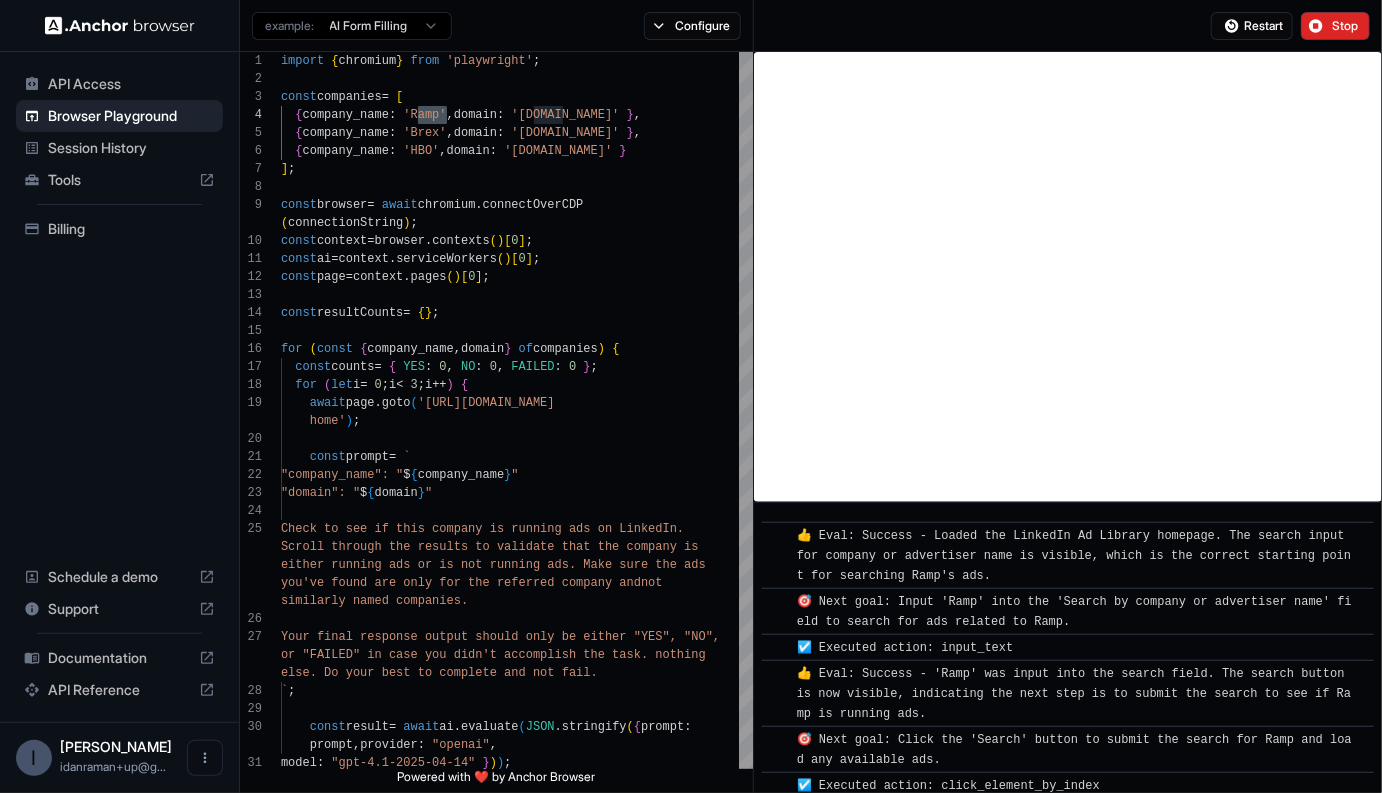 scroll, scrollTop: 1858, scrollLeft: 0, axis: vertical 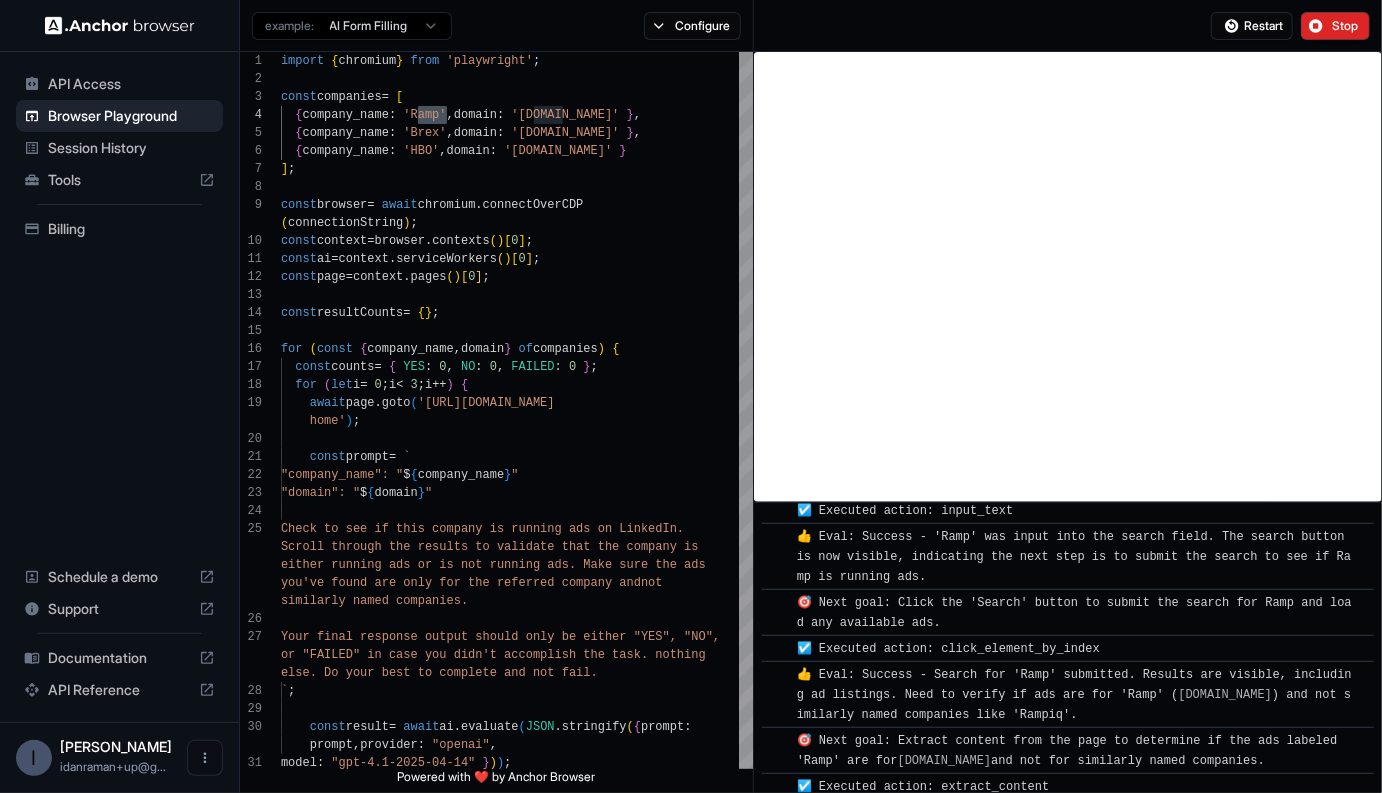 click on "API Access Browser Playground Session History Tools Billing Schedule a demo Support Documentation API Reference" at bounding box center (119, 387) 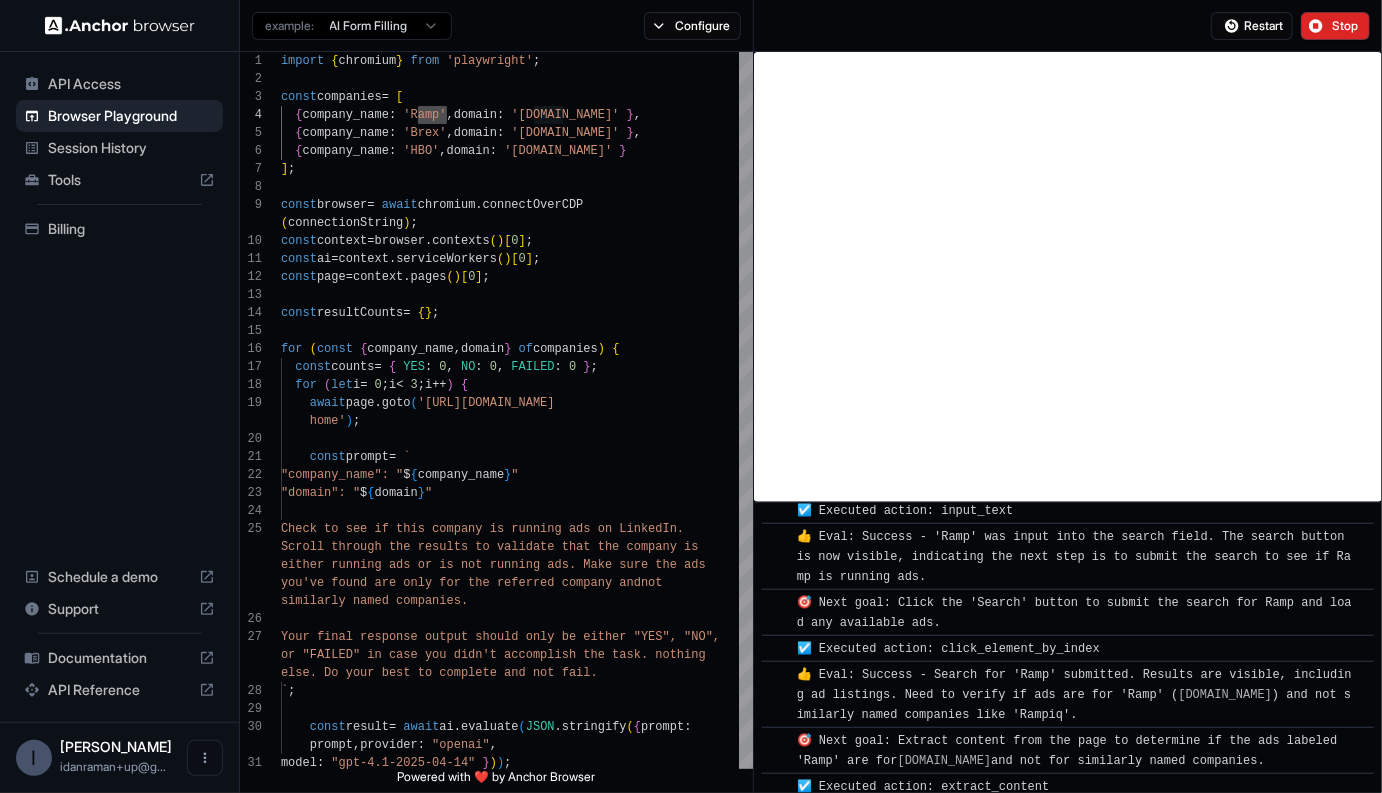 click on "API Reference" at bounding box center [119, 690] 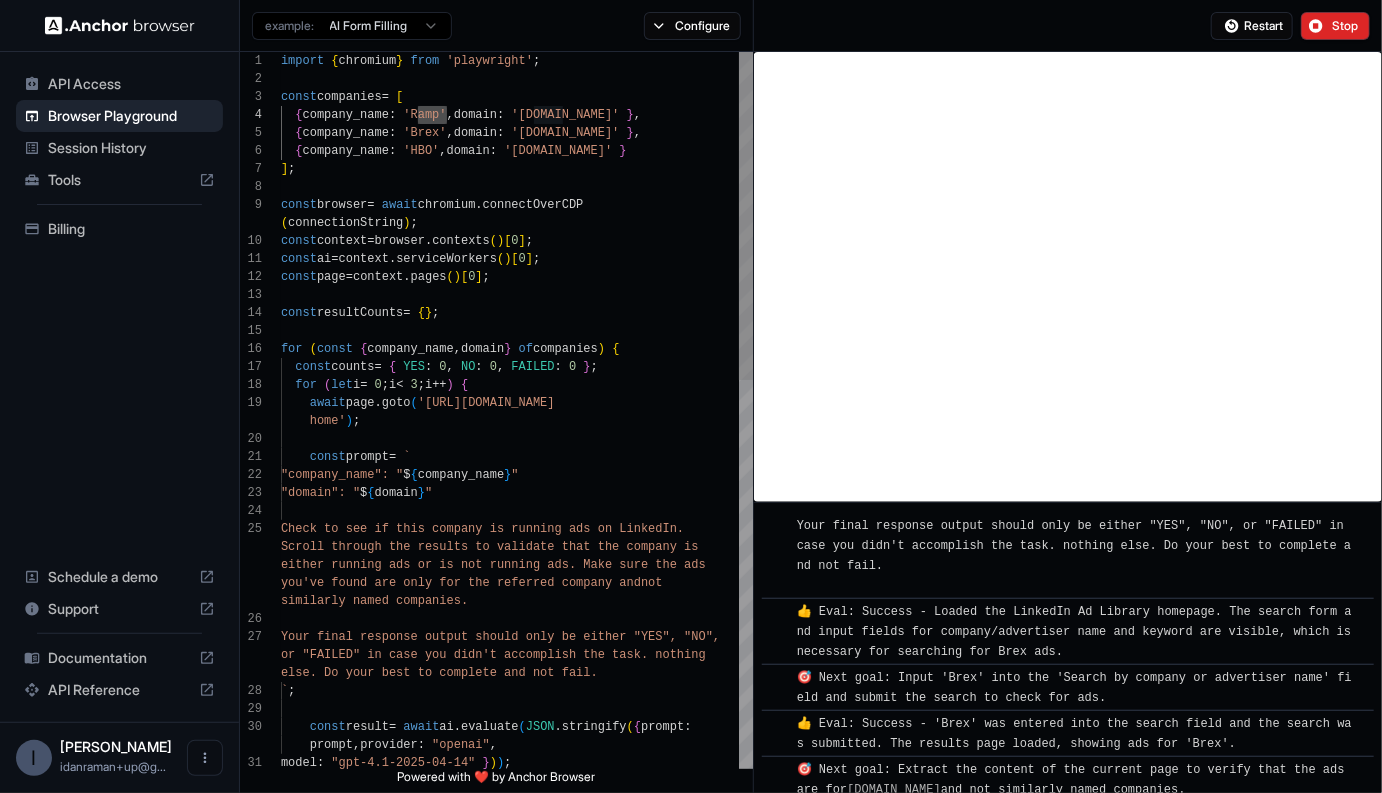 scroll, scrollTop: 2574, scrollLeft: 0, axis: vertical 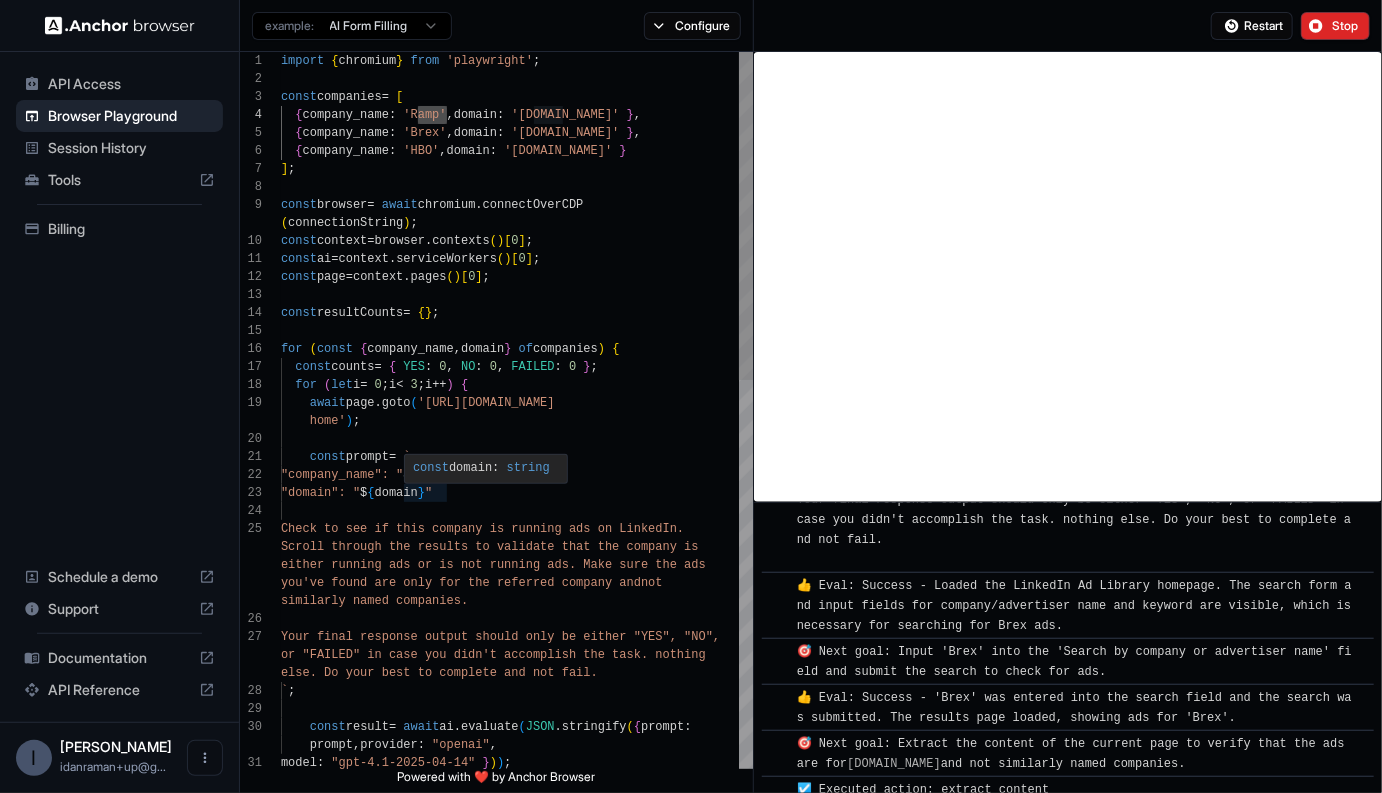 type on "**********" 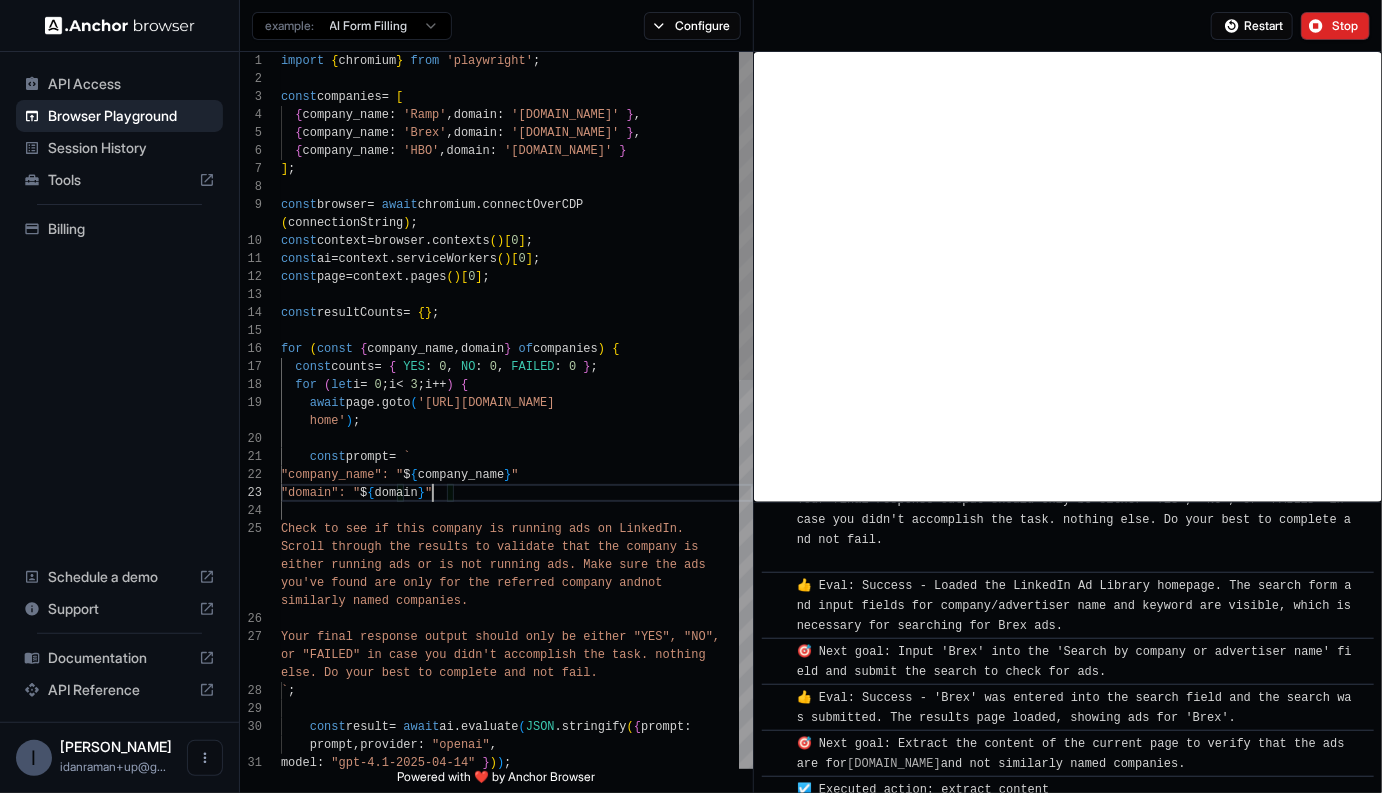click on "home' ) ;      const  prompt  =   `     "company_name": " $ { company_name } "     "domain": " $ { domain } " Check to see if this company is running ads on [PERSON_NAME].  Scroll through the results to validate that the co mpany is  either running ads or is not running ads. Make sur e the ads  you've found are only for the referred company and  not  similarly named companies. Your final response output should only be either " YES", "NO",  or "FAILED" in case you didn't accomplish the task . nothing  else. Do your best to complete and not fail.     ` ;      const  result  =   await  ai . evaluate ( JSON . stringify ( {  prompt :        prompt ,  provider :   "openai" , model :   "gpt-4.1-2025-04-14"   } ) ) ;      await  page . goto ( '[URL][DOMAIN_NAME]    for   ( let  i  =   0 ;  i  <   3 ;  i ++ )   {    const  counts  =   {   YES :   0 ,   NO :   0" at bounding box center [517, 833] 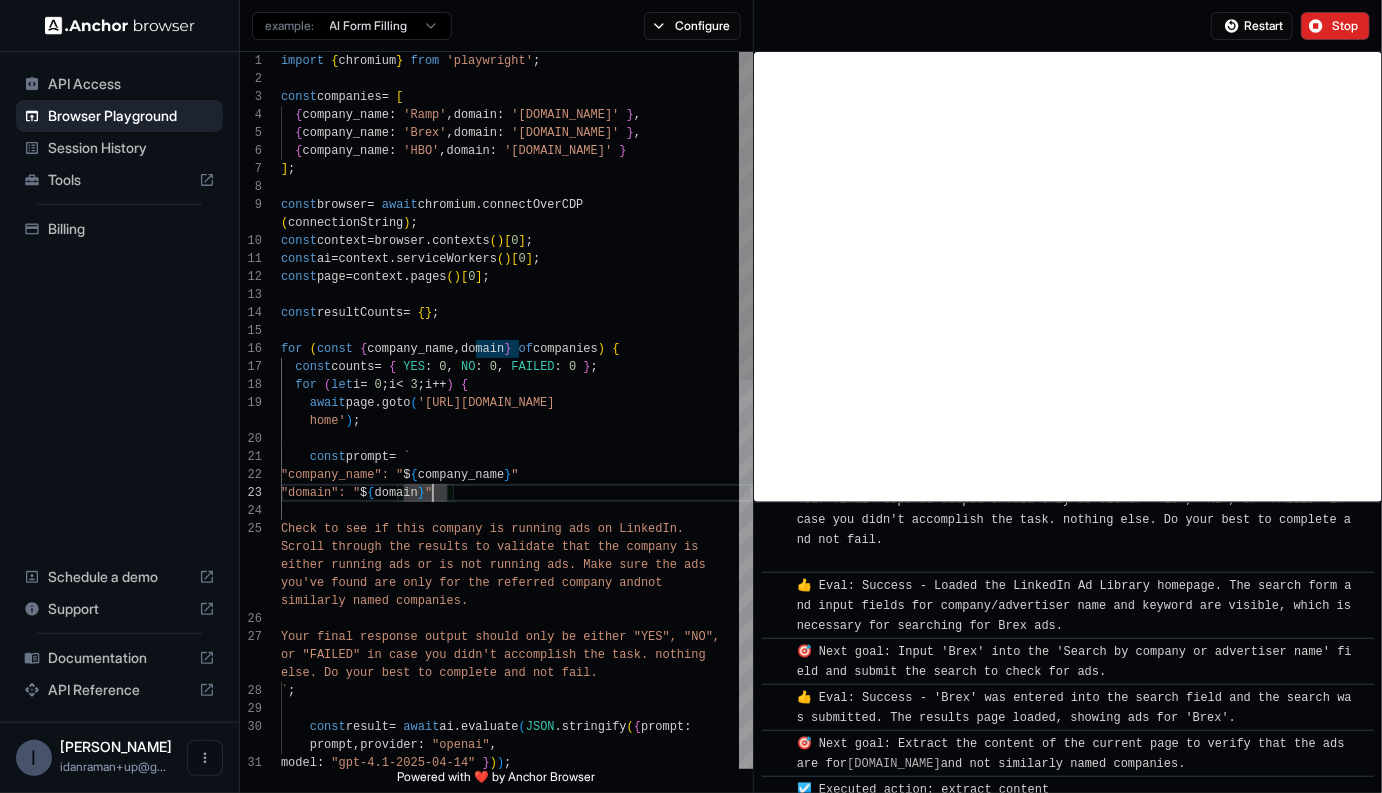 scroll, scrollTop: 2690, scrollLeft: 0, axis: vertical 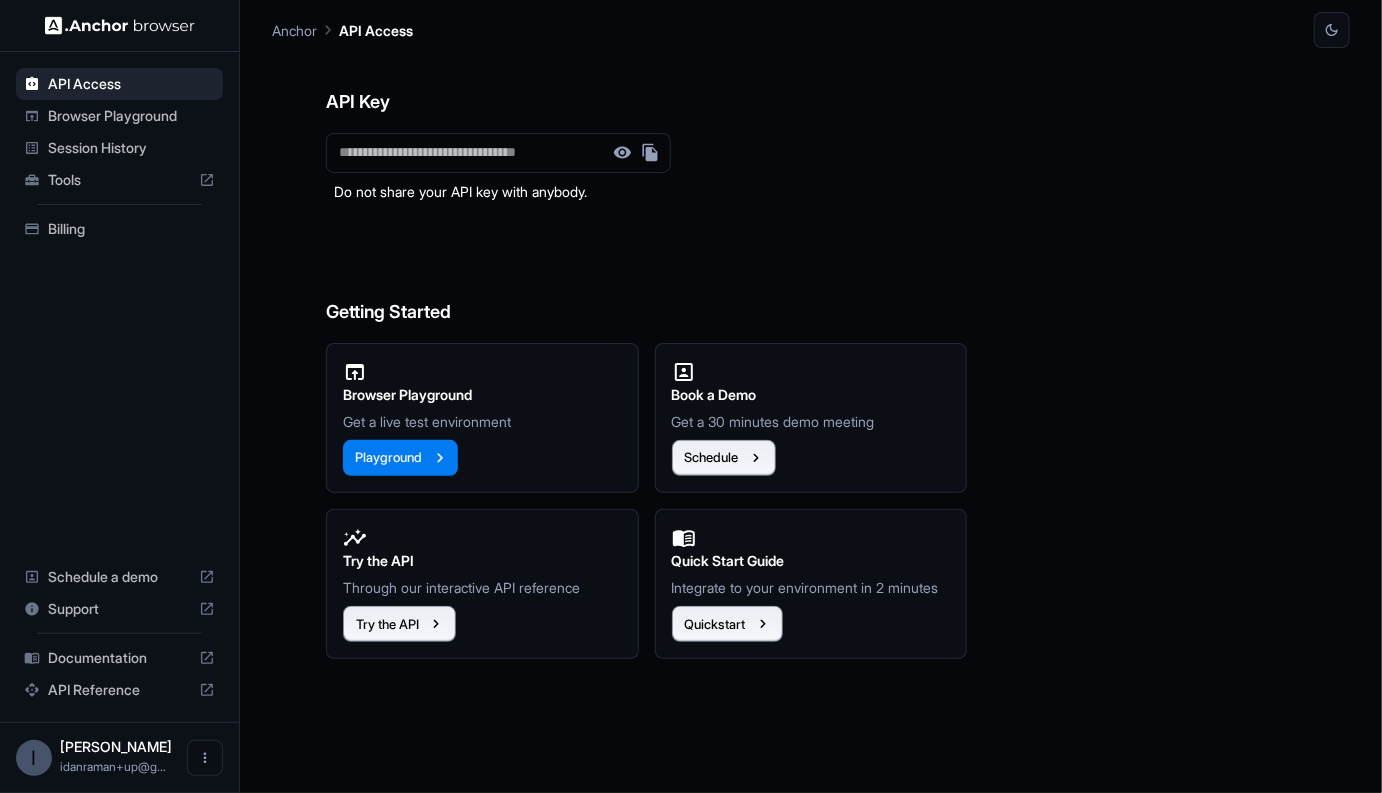 click on "Documentation" at bounding box center [119, 658] 